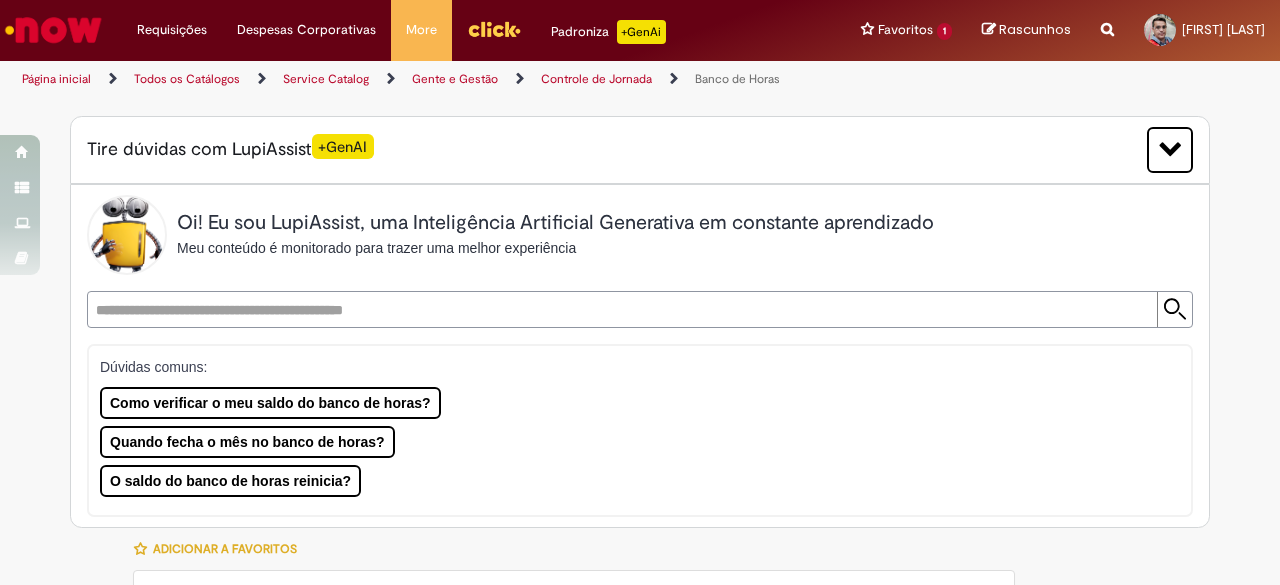 scroll, scrollTop: 0, scrollLeft: 0, axis: both 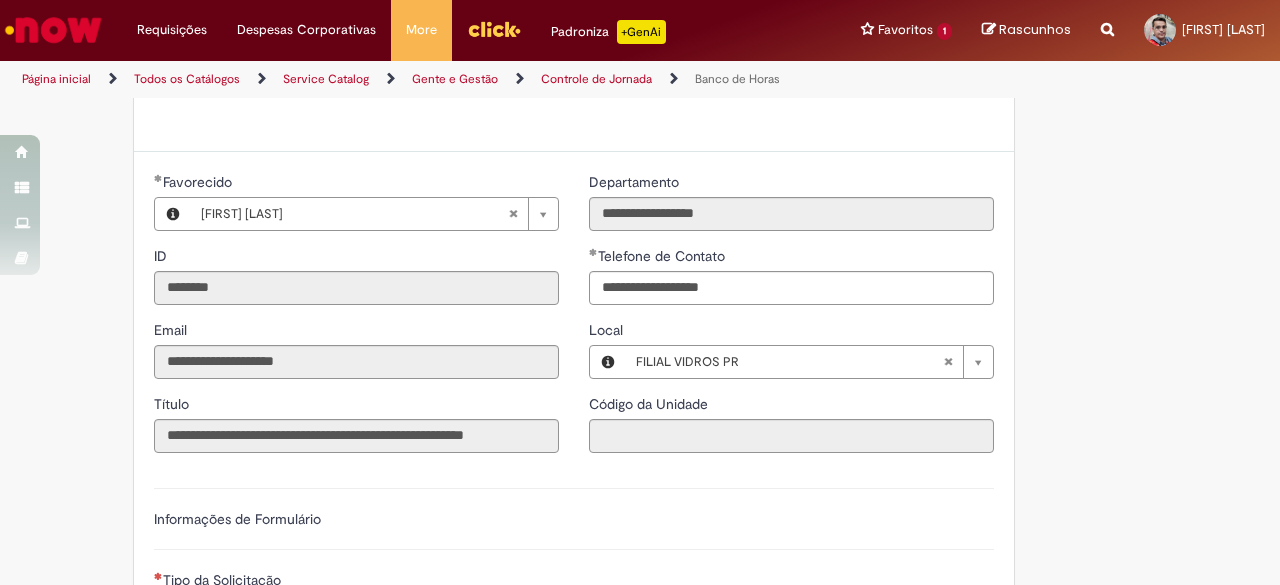 type 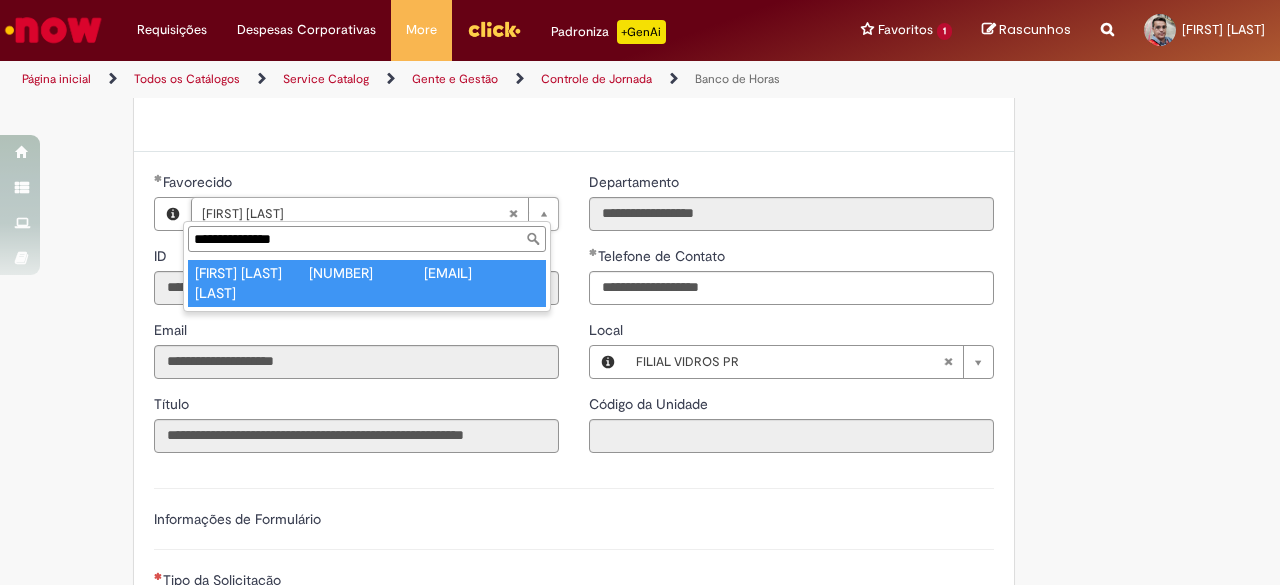 type on "**********" 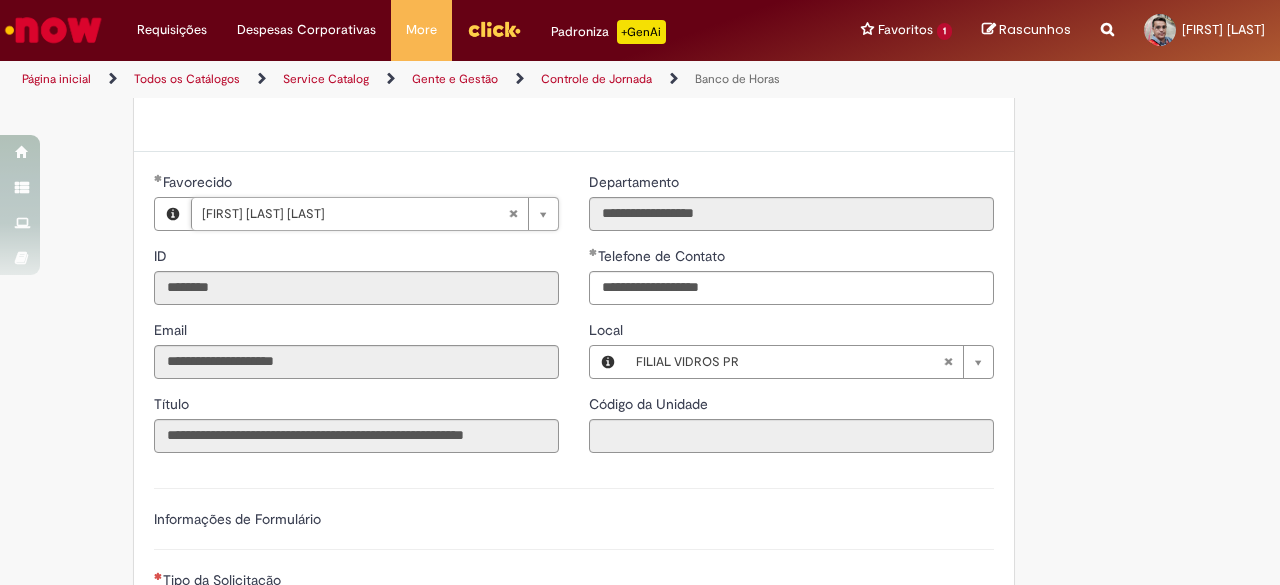 type on "********" 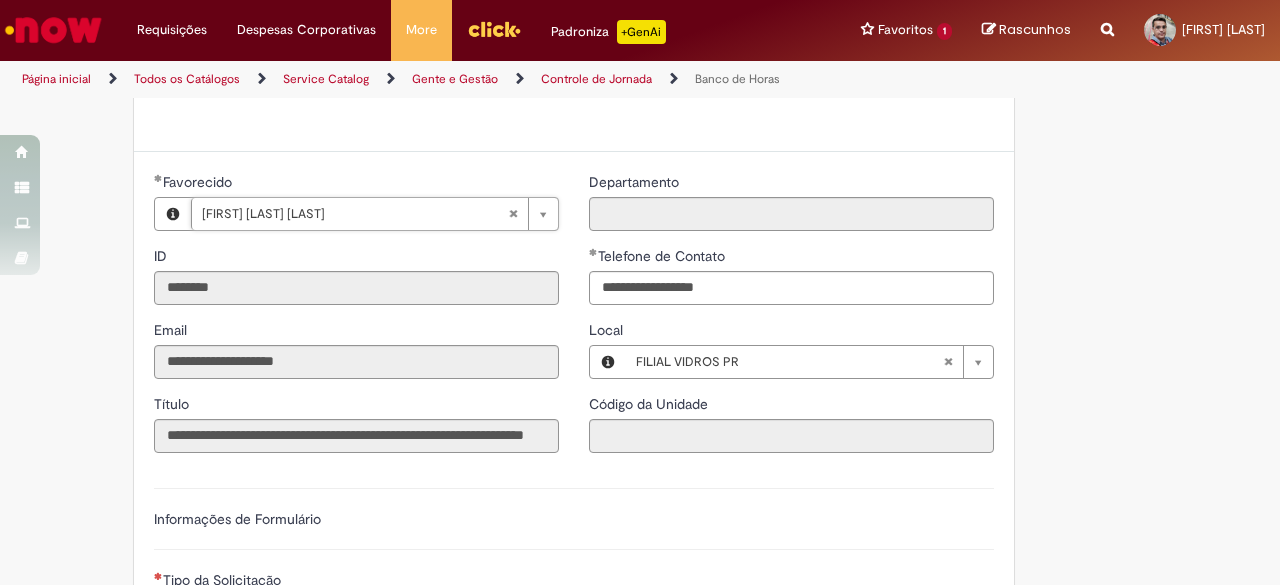scroll, scrollTop: 0, scrollLeft: 72, axis: horizontal 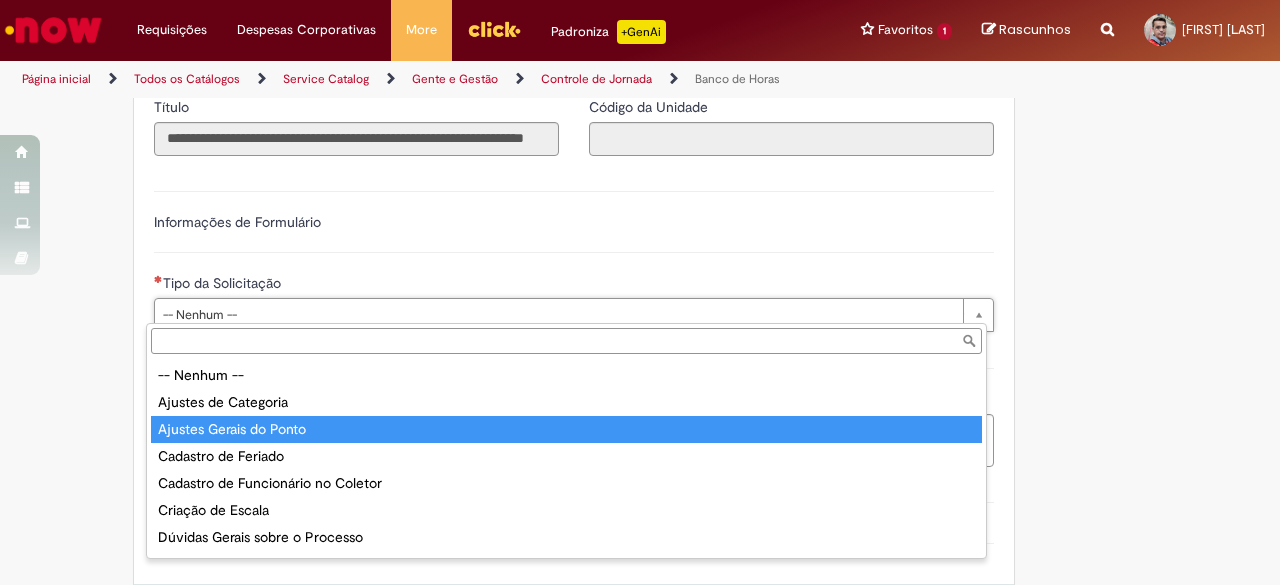 type on "**********" 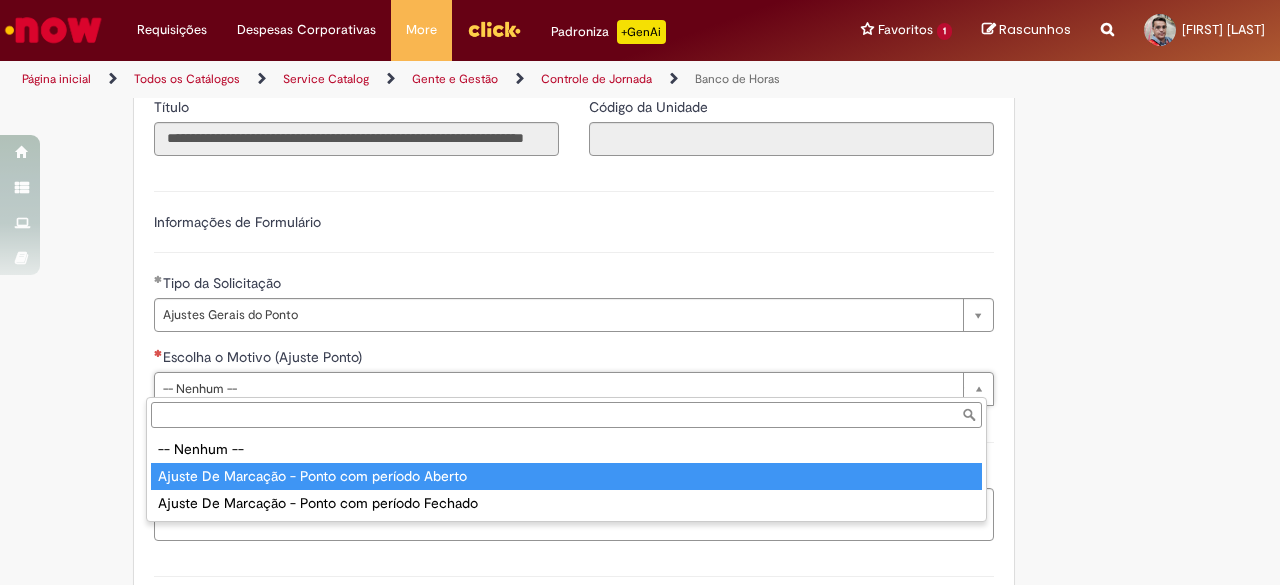 type on "**********" 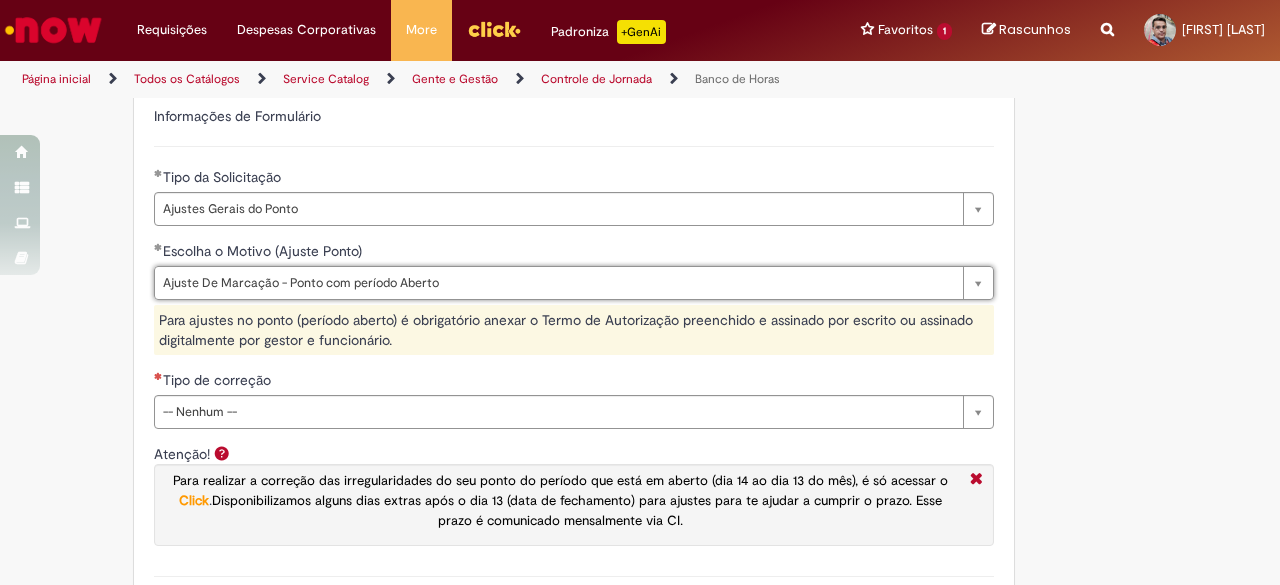 scroll, scrollTop: 1322, scrollLeft: 0, axis: vertical 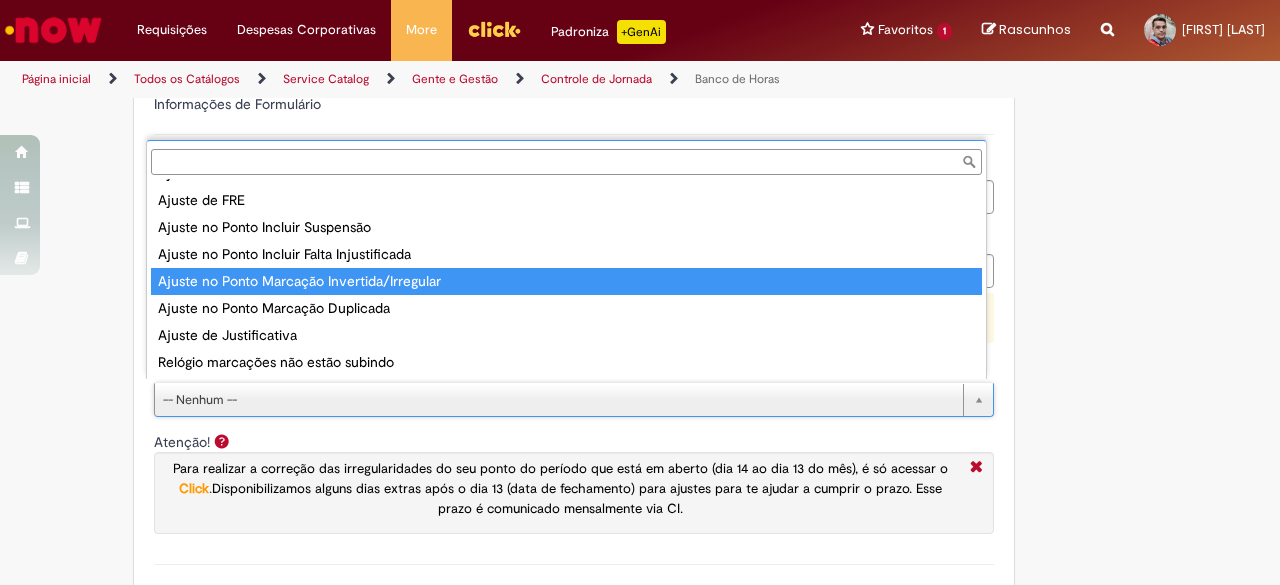 type on "**********" 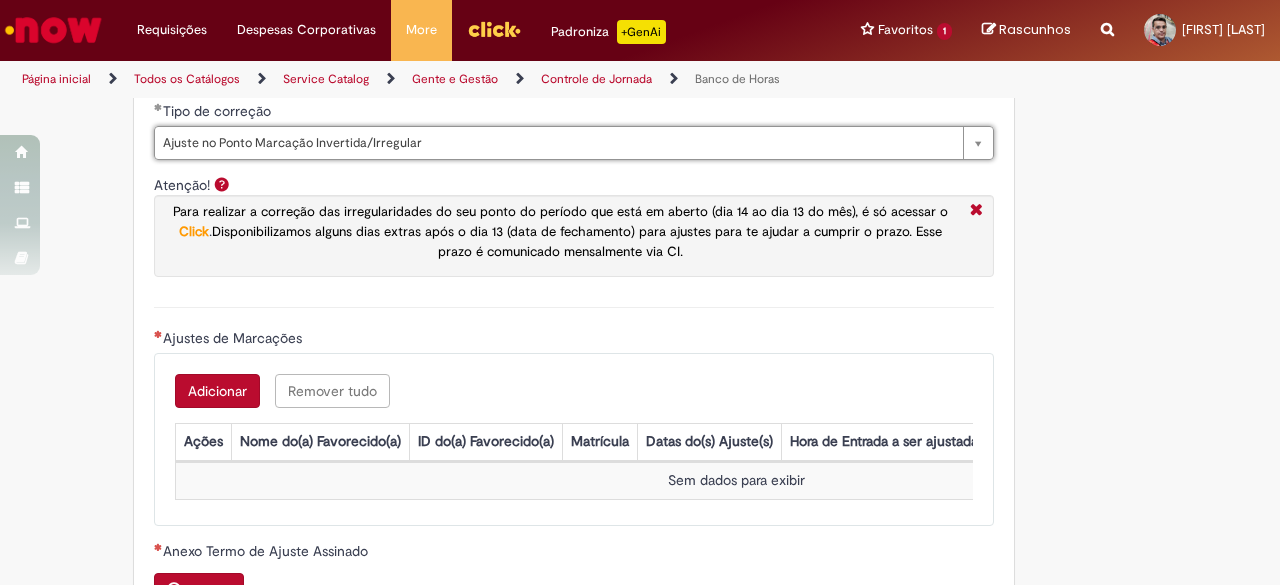 scroll, scrollTop: 1578, scrollLeft: 0, axis: vertical 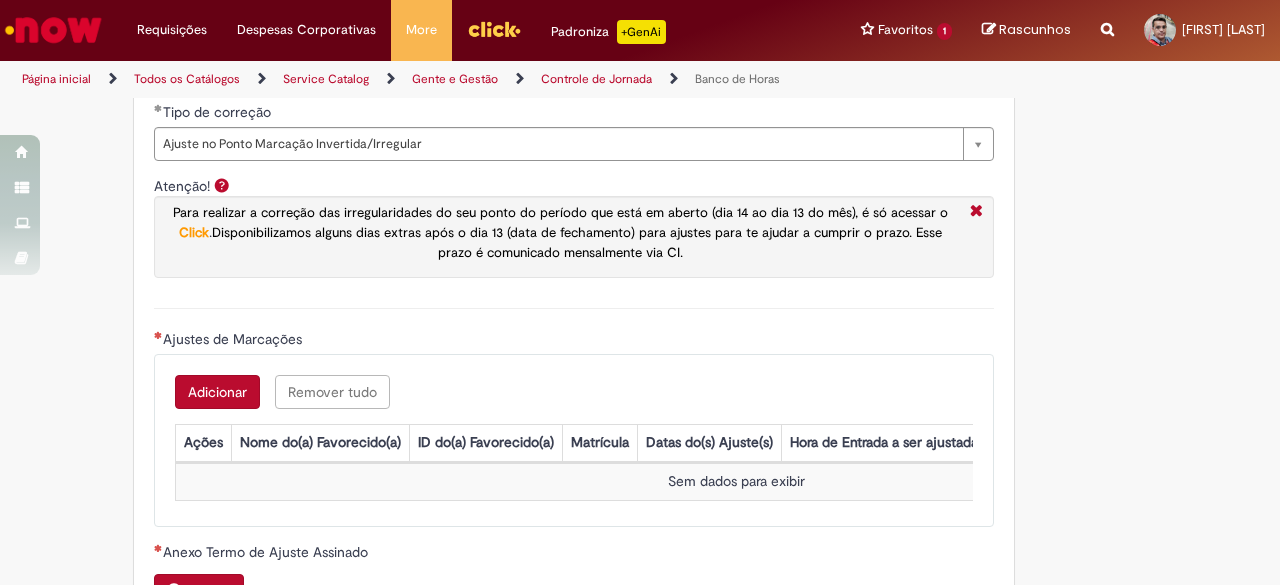 click on "Adicionar" at bounding box center [217, 392] 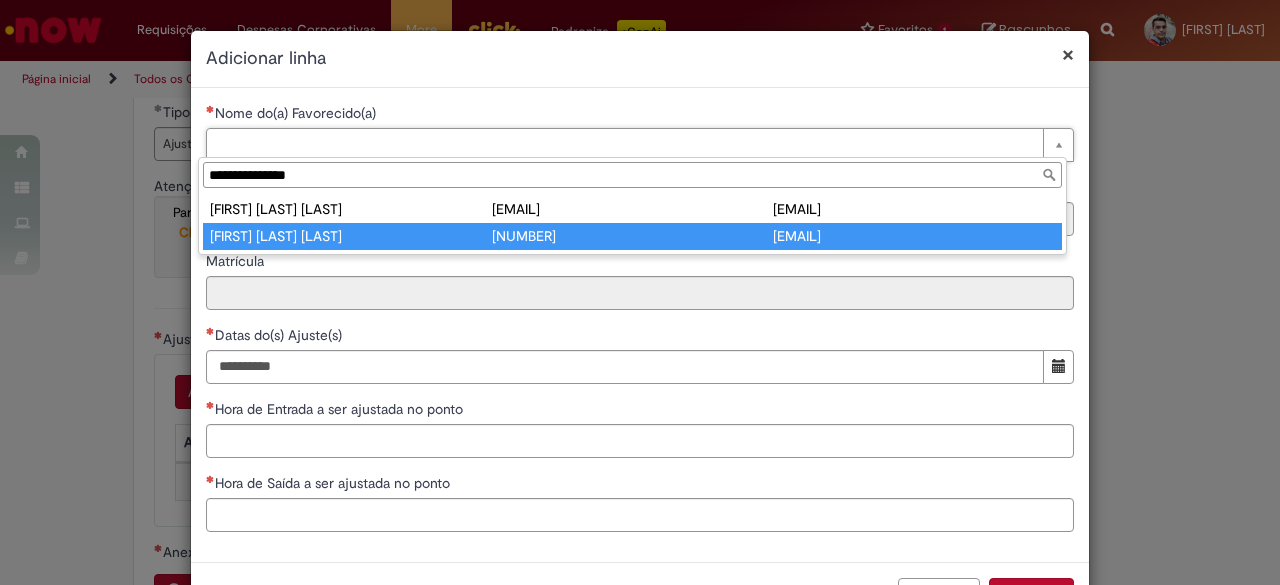 type on "**********" 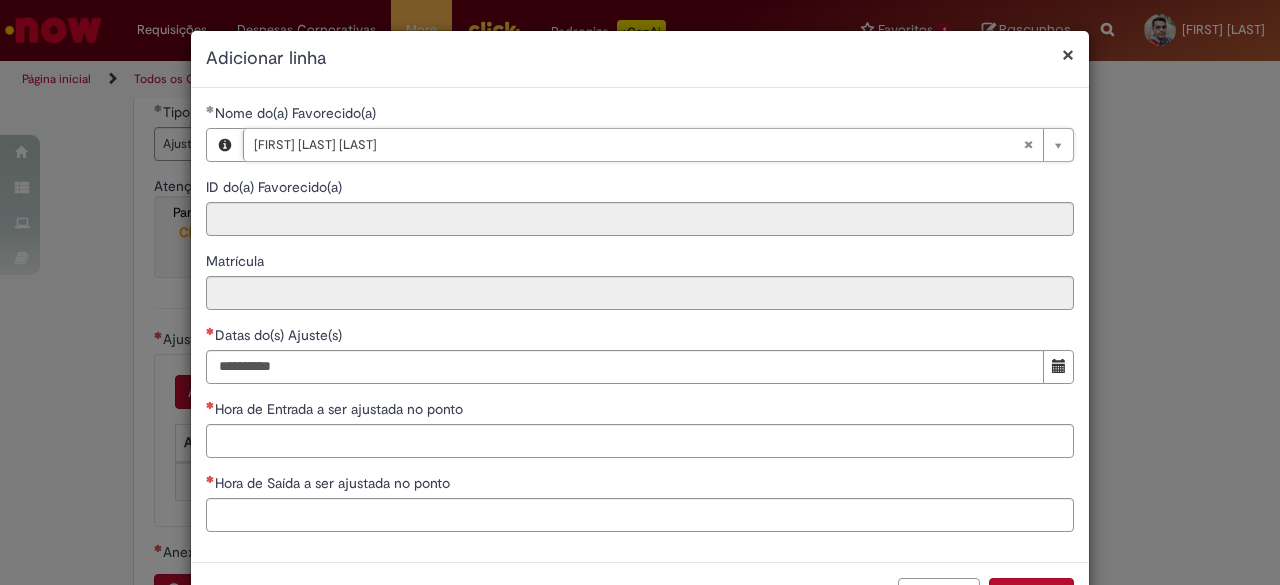 type on "********" 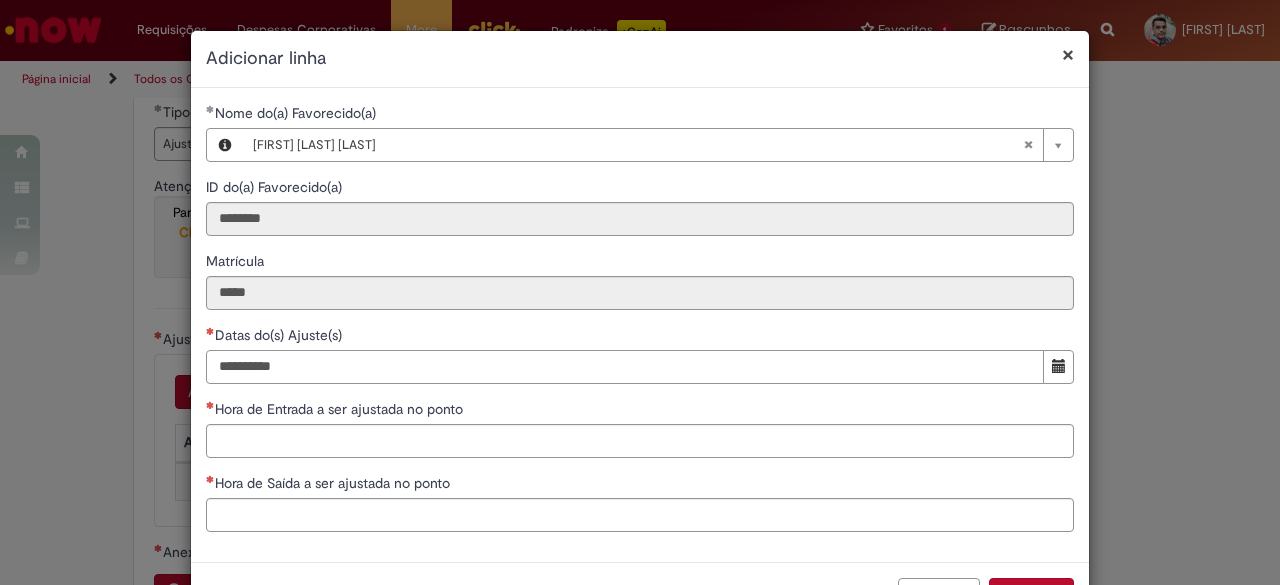 click on "Datas do(s) Ajuste(s)" at bounding box center (625, 367) 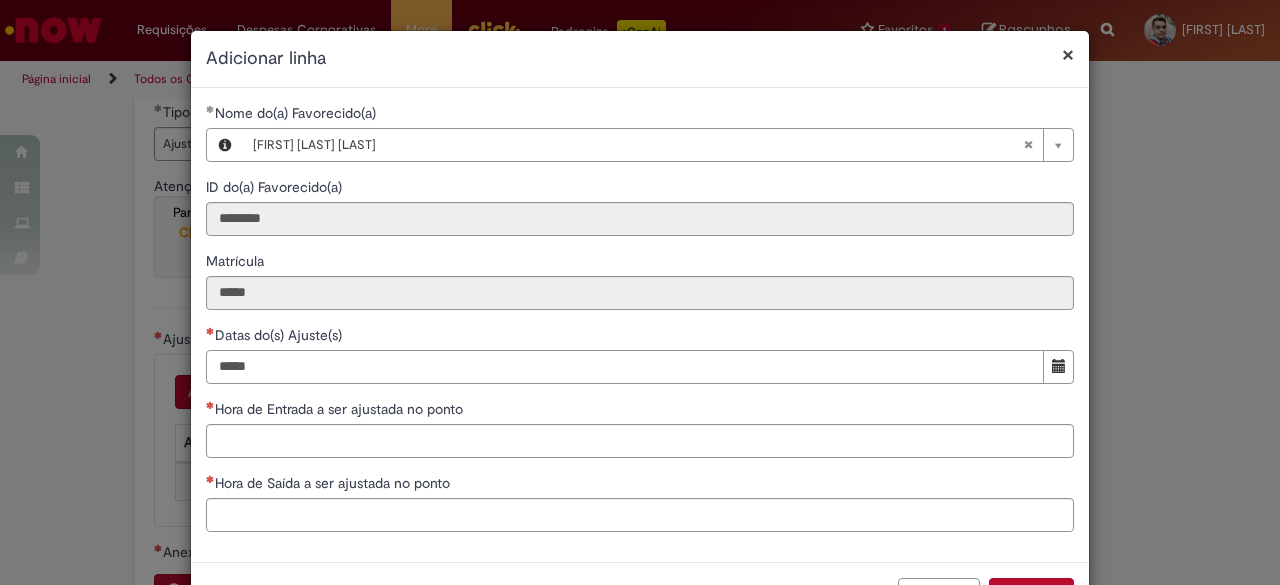 type on "**********" 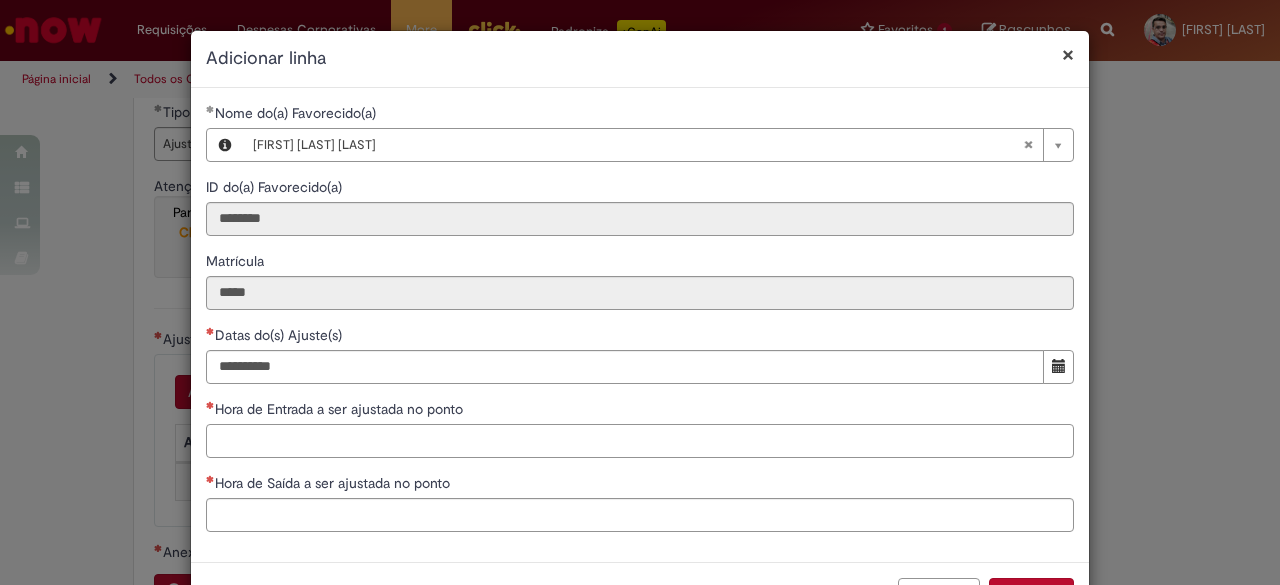 click on "Hora de Entrada a ser ajustada no ponto" at bounding box center [640, 441] 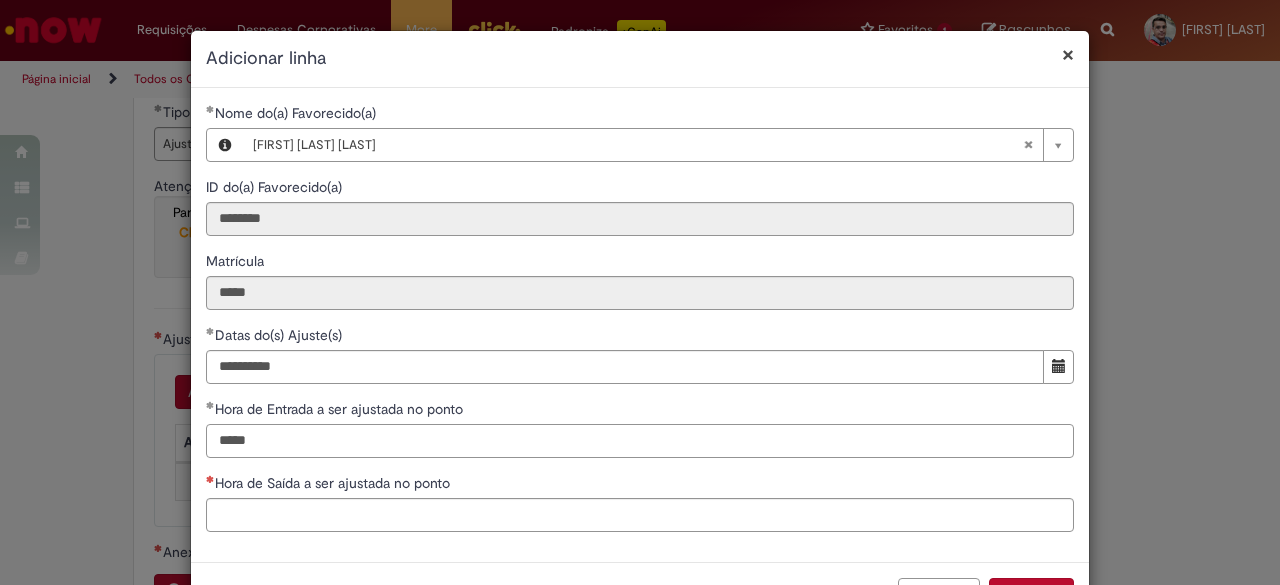 type on "*****" 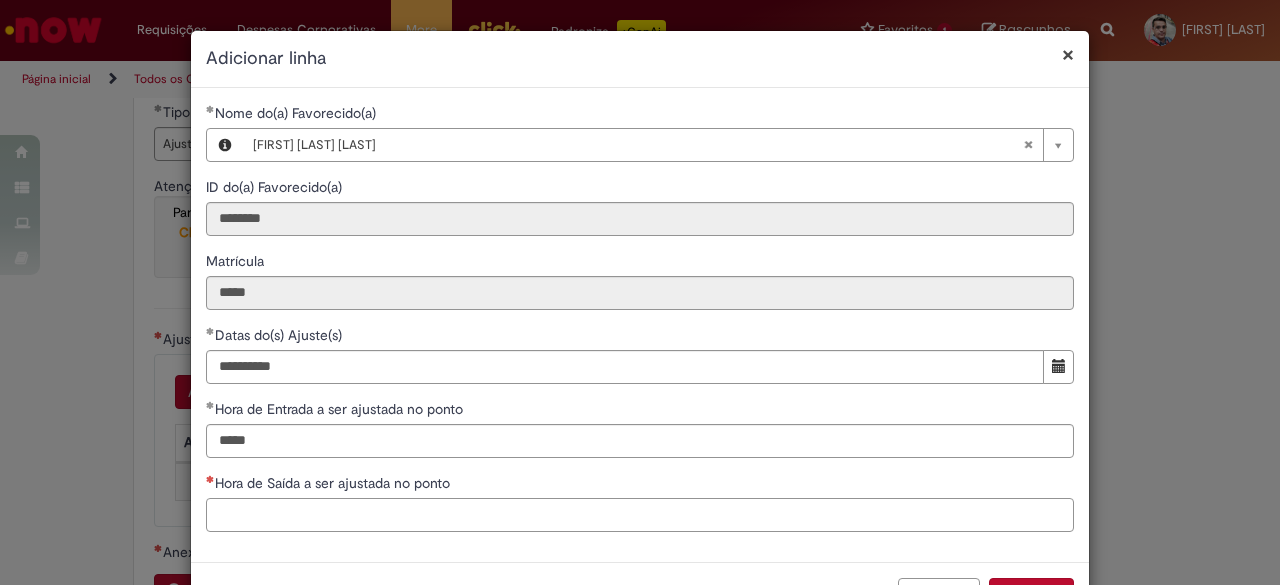click on "Hora de Saída a ser ajustada no ponto" at bounding box center [640, 515] 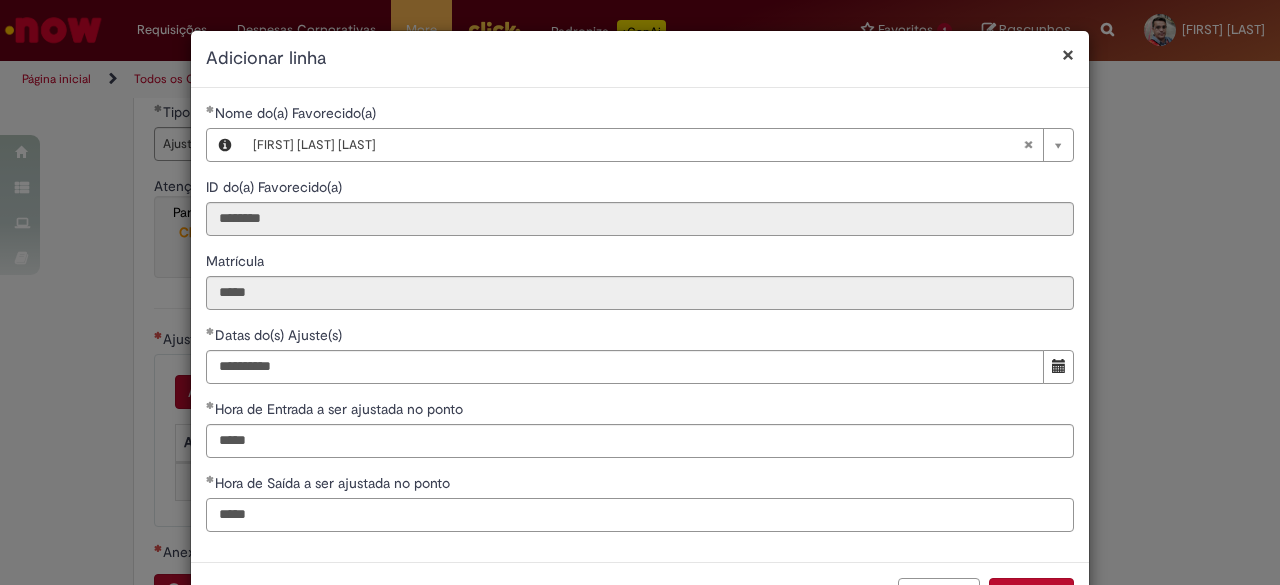 scroll, scrollTop: 70, scrollLeft: 0, axis: vertical 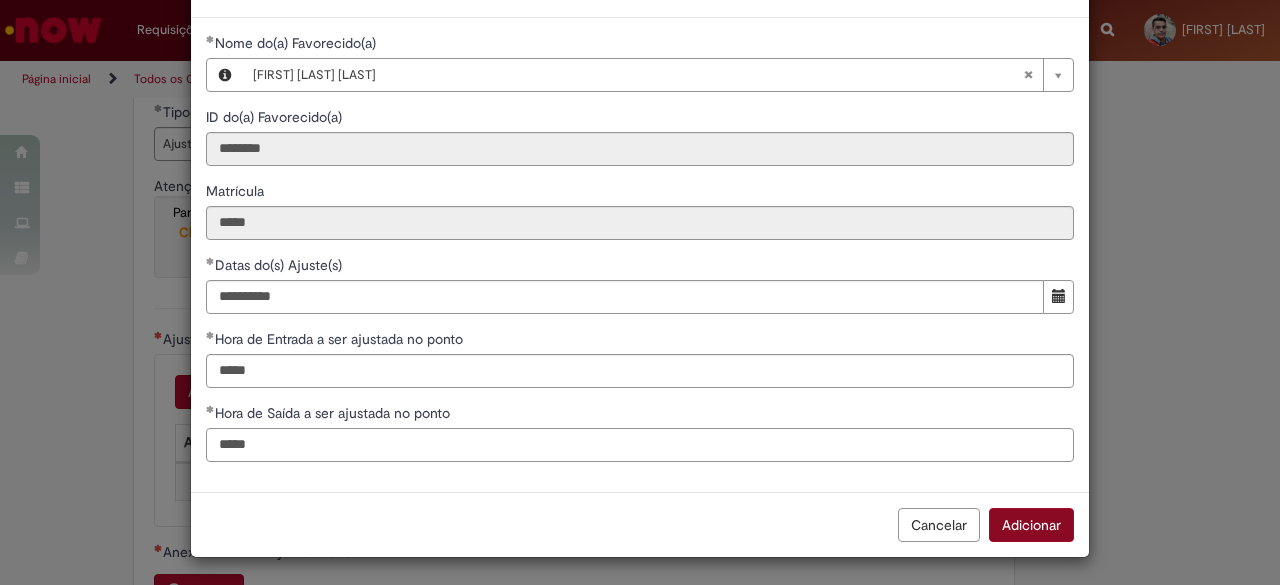 type on "*****" 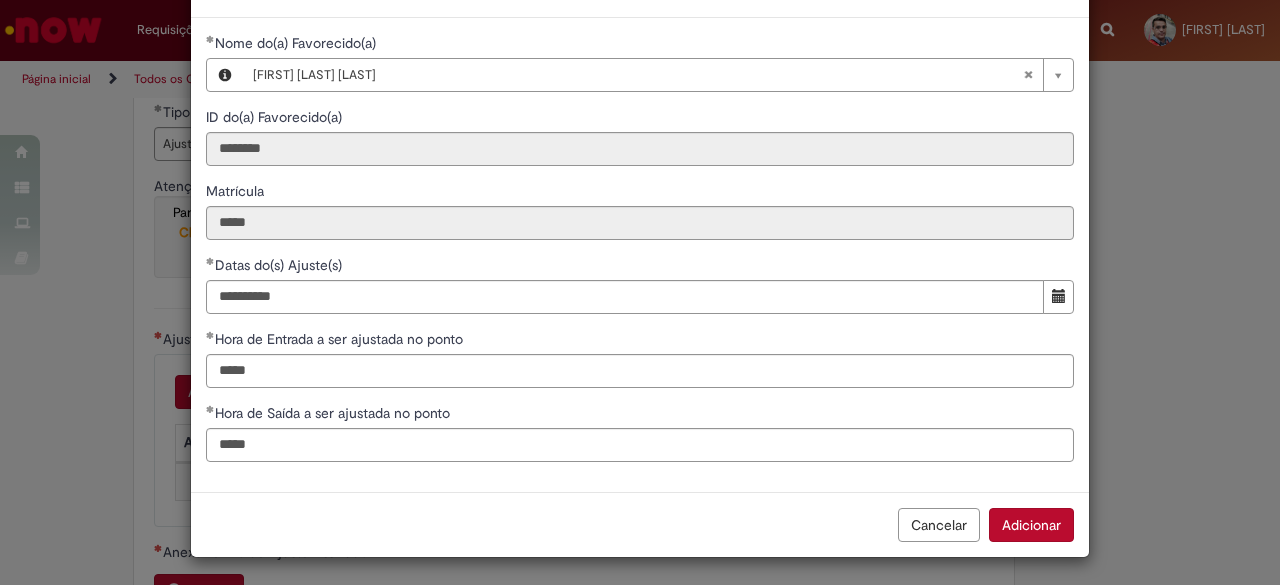 click on "Adicionar" at bounding box center [1031, 525] 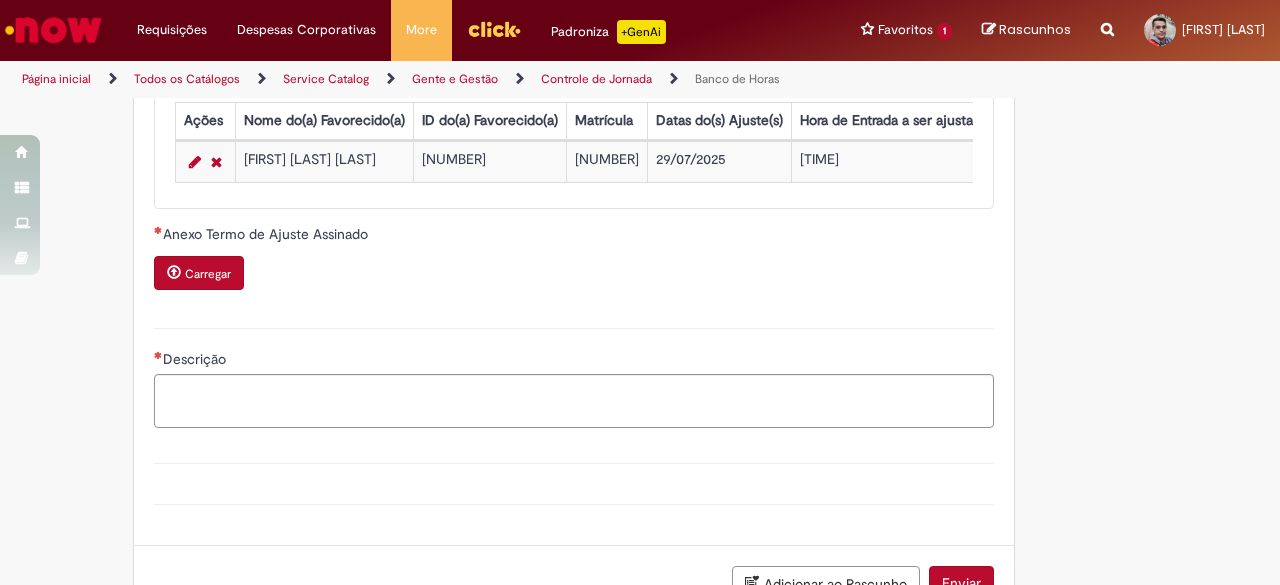scroll, scrollTop: 1917, scrollLeft: 0, axis: vertical 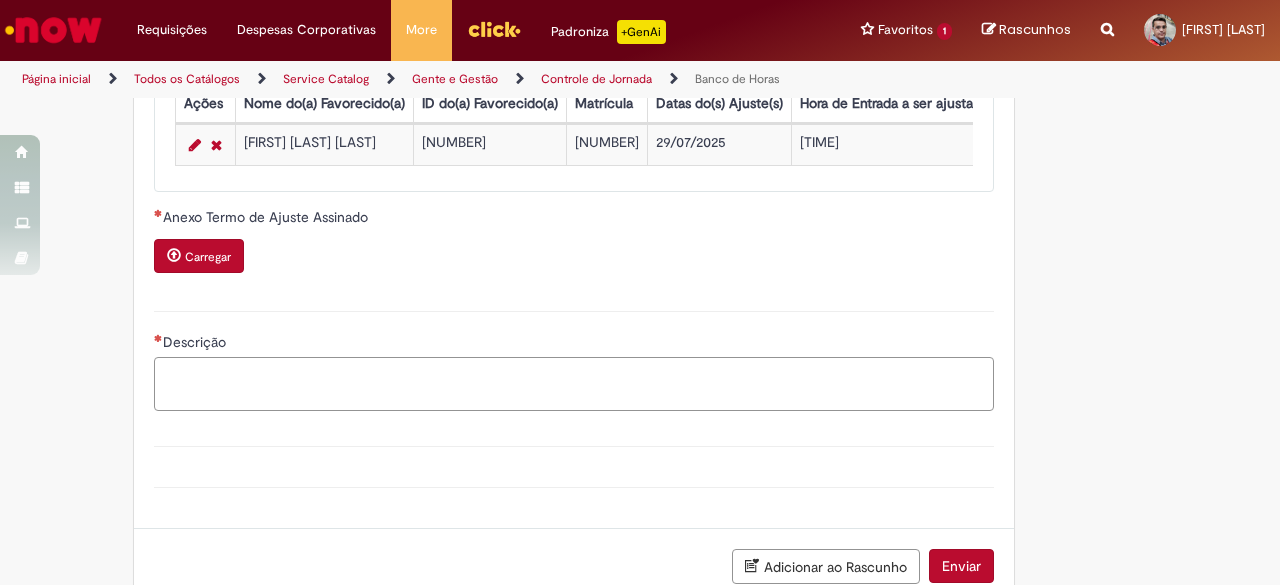 click on "Descrição" at bounding box center (574, 383) 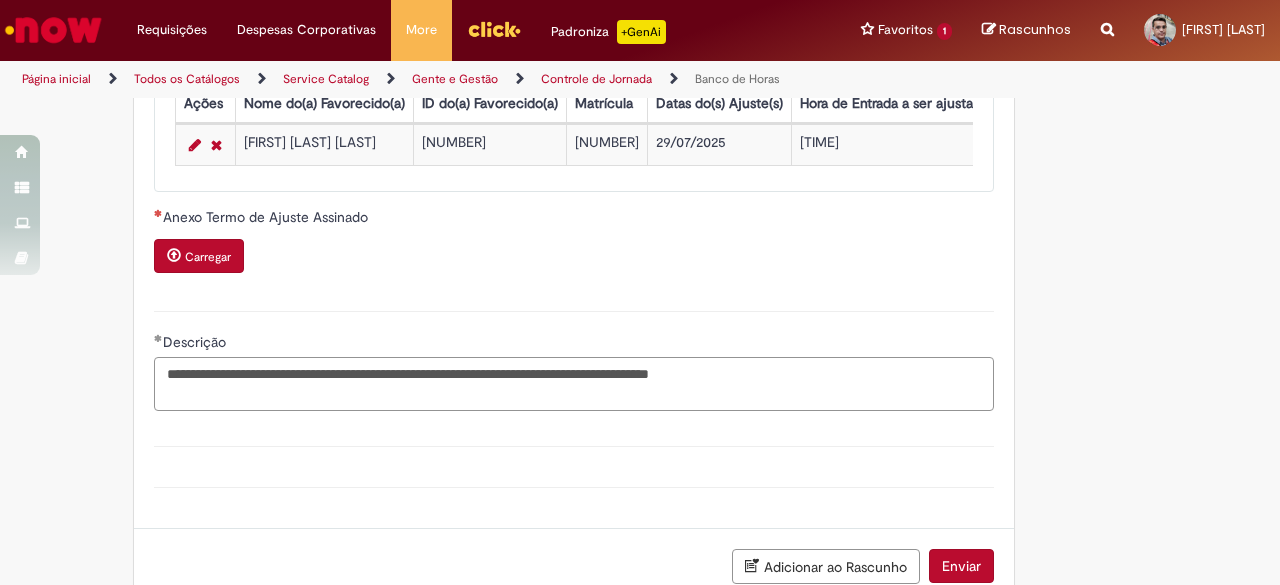 click on "**********" at bounding box center (574, 383) 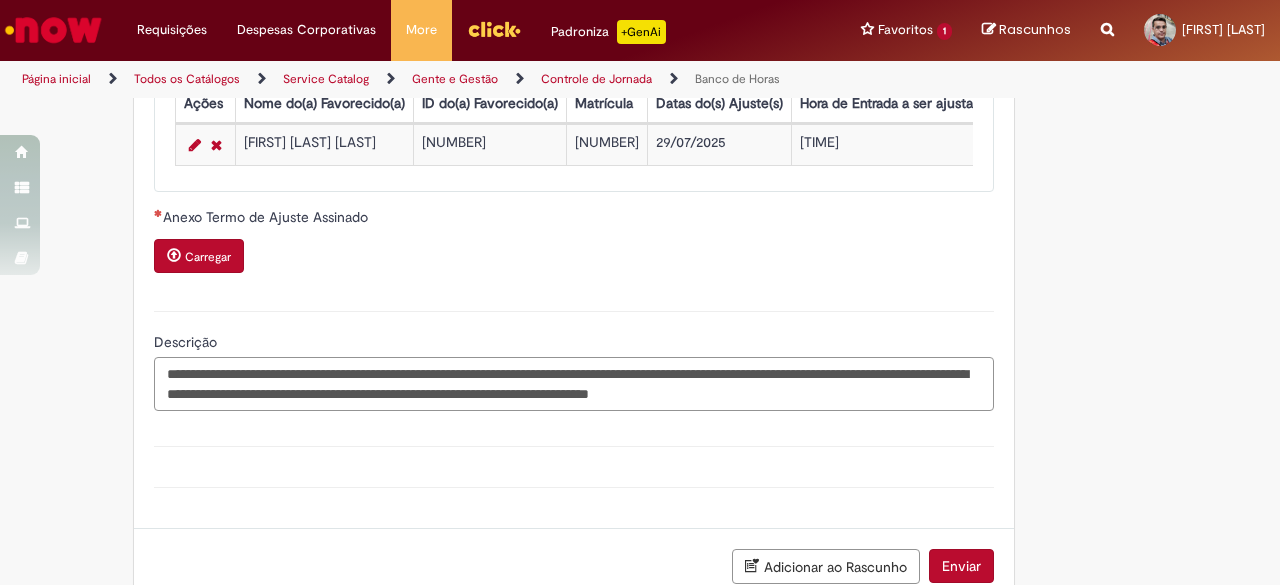 click on "**********" at bounding box center [574, 383] 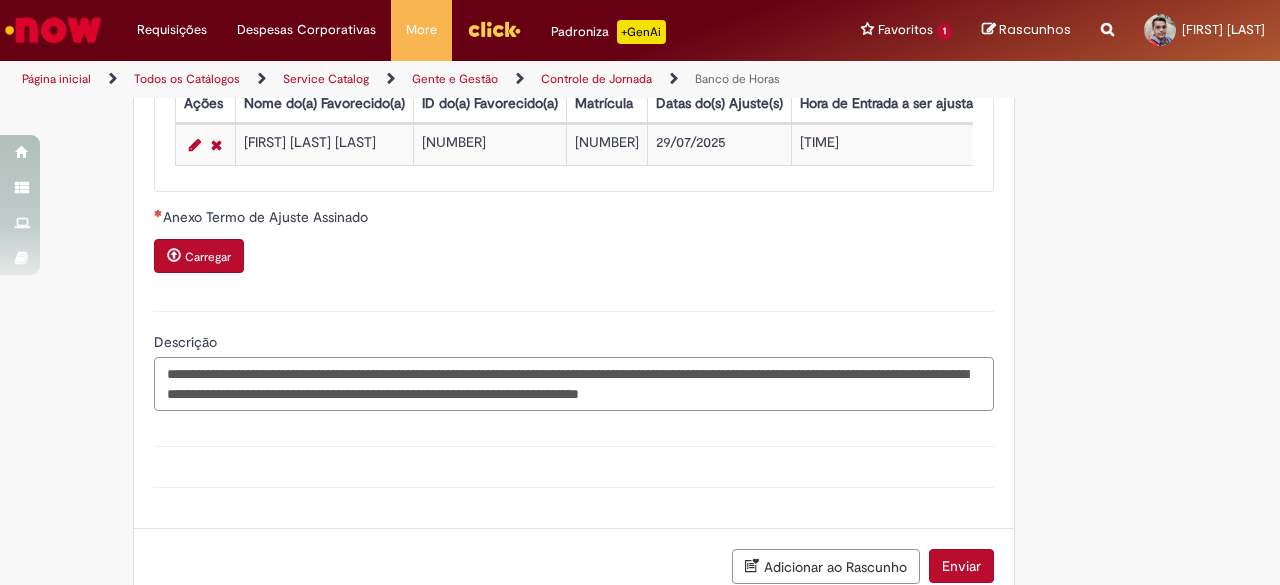 click on "**********" at bounding box center [574, 383] 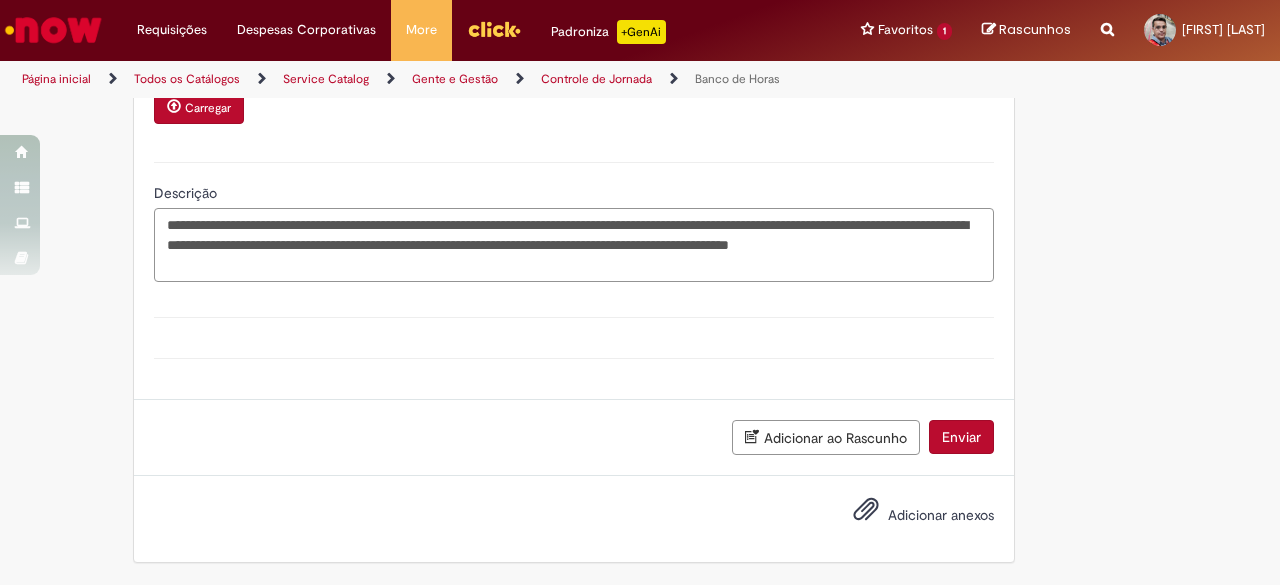 scroll, scrollTop: 2085, scrollLeft: 0, axis: vertical 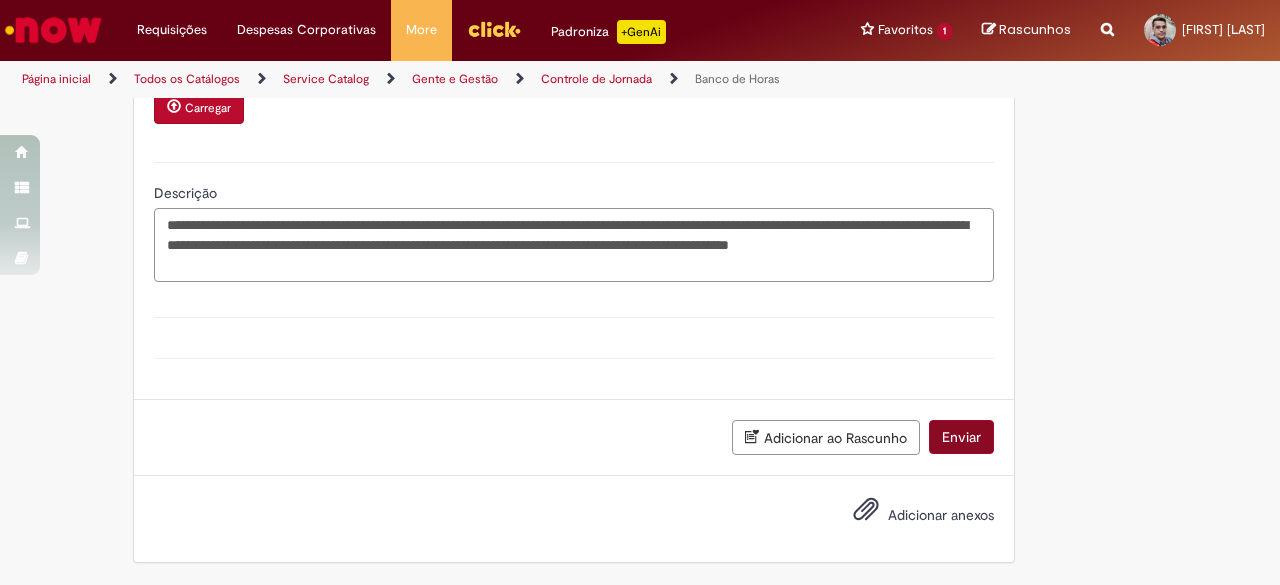 type on "**********" 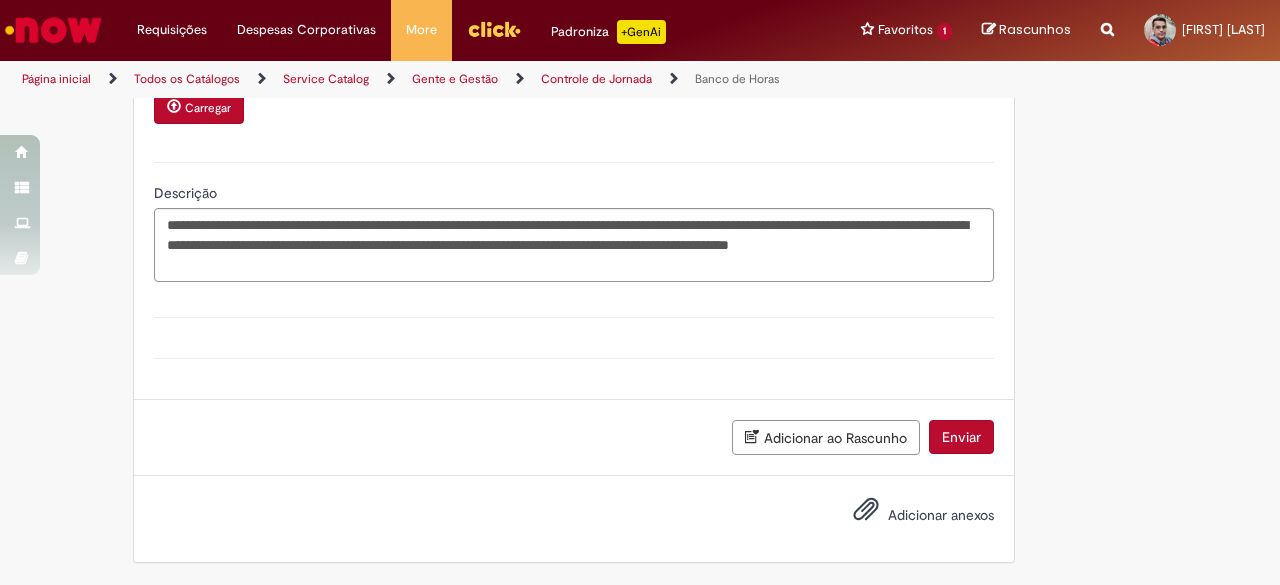 click on "Enviar" at bounding box center [961, 437] 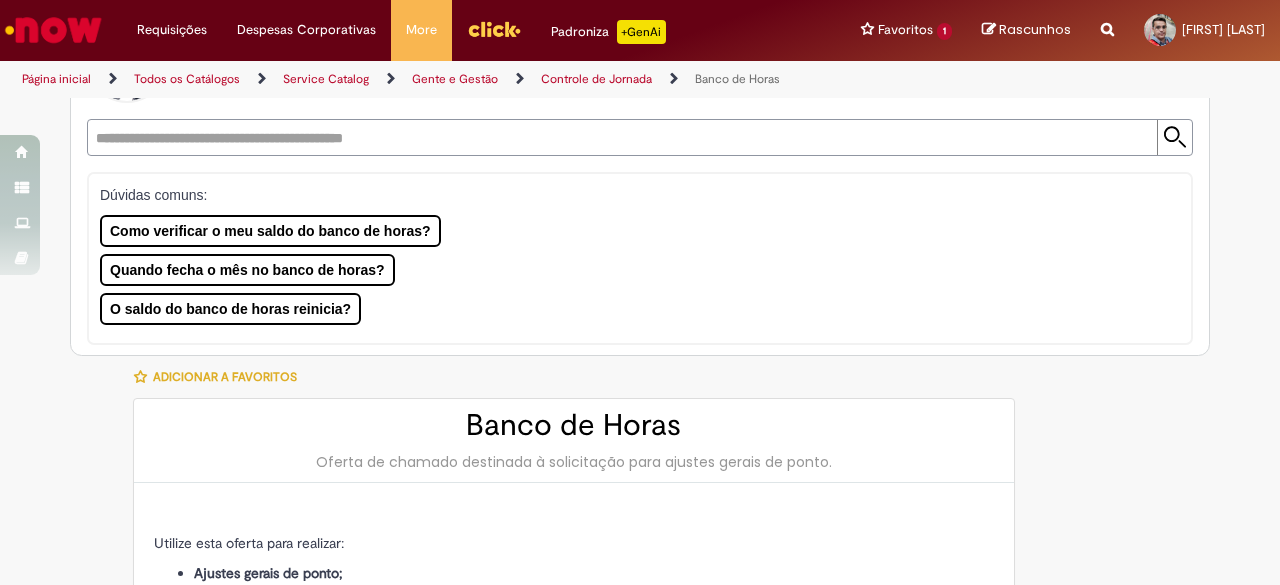scroll, scrollTop: 171, scrollLeft: 0, axis: vertical 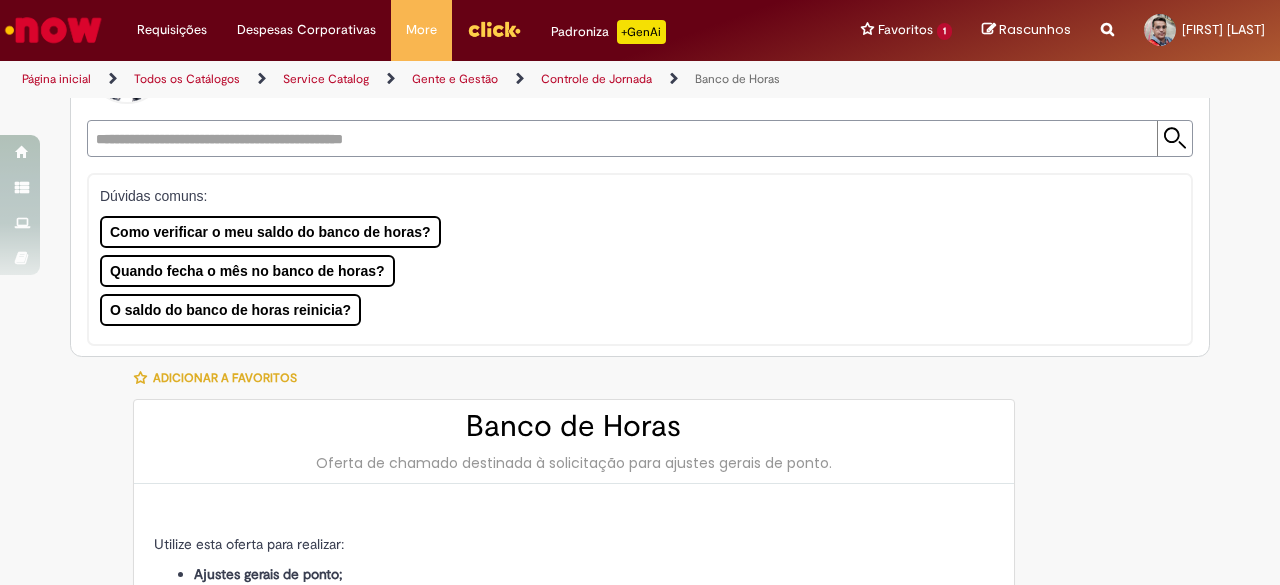 click on "Pular para o conteúdo da página
Requisições
Exibir Todas as Solicitações
Requisições
Exibir Todas as Solicitações
Despesas Corporativas
Minhas Despesas
Solicitar Adiantamento de Viagem
Solicitar Reembolso
Despesas Corporativas
Minhas Despesas
Solicitar Adiantamento de Viagem
Solicitar Reembolso
More
Minhas Pastas
Gestão de acessos
Solicitar Compra
Colabora
More
Minhas Pastas
Gestão de acessos
Solicitar Compra
Colabora
Padroniza  +GenAi
Favoritos   1" at bounding box center [640, 292] 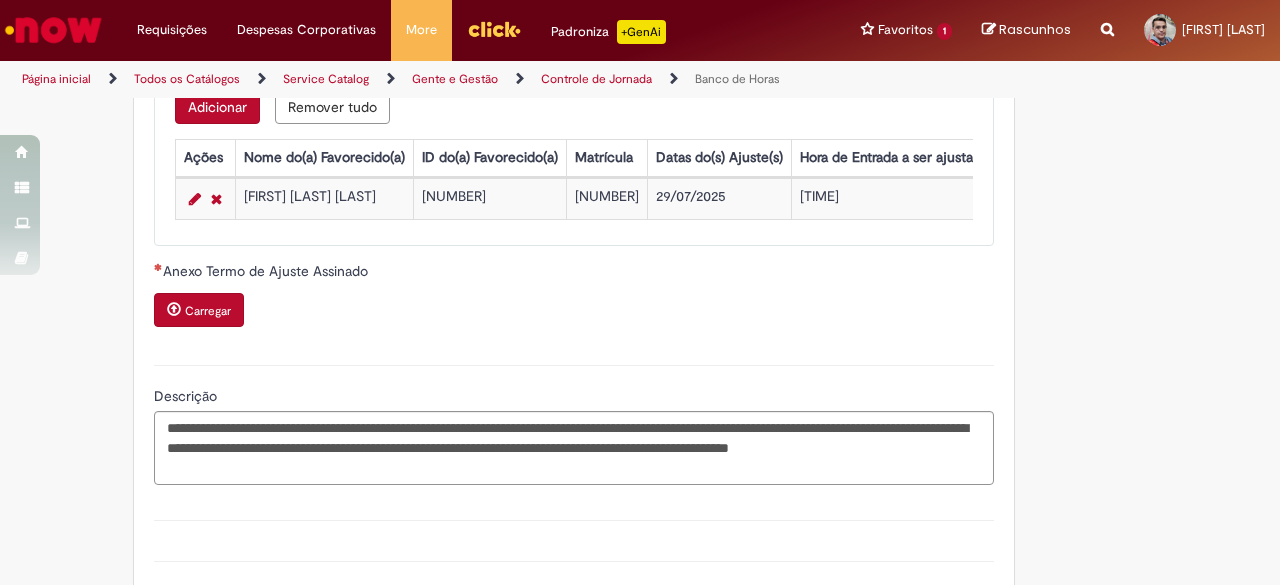 scroll, scrollTop: 1865, scrollLeft: 0, axis: vertical 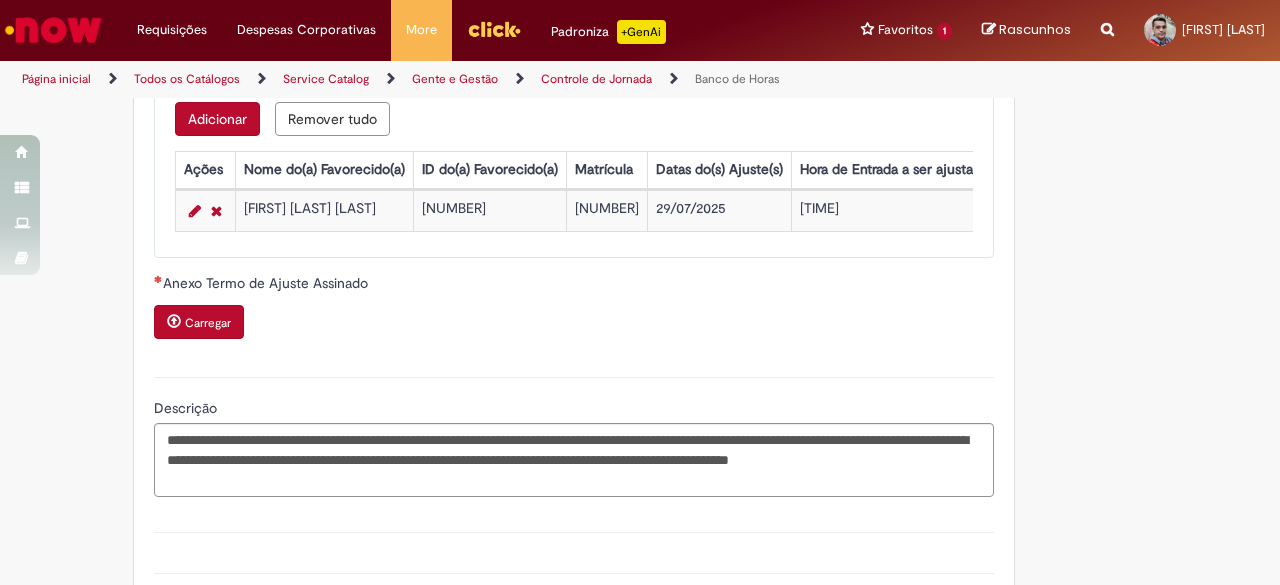 click on "Anexo Termo de Ajuste Assinado" at bounding box center [267, 283] 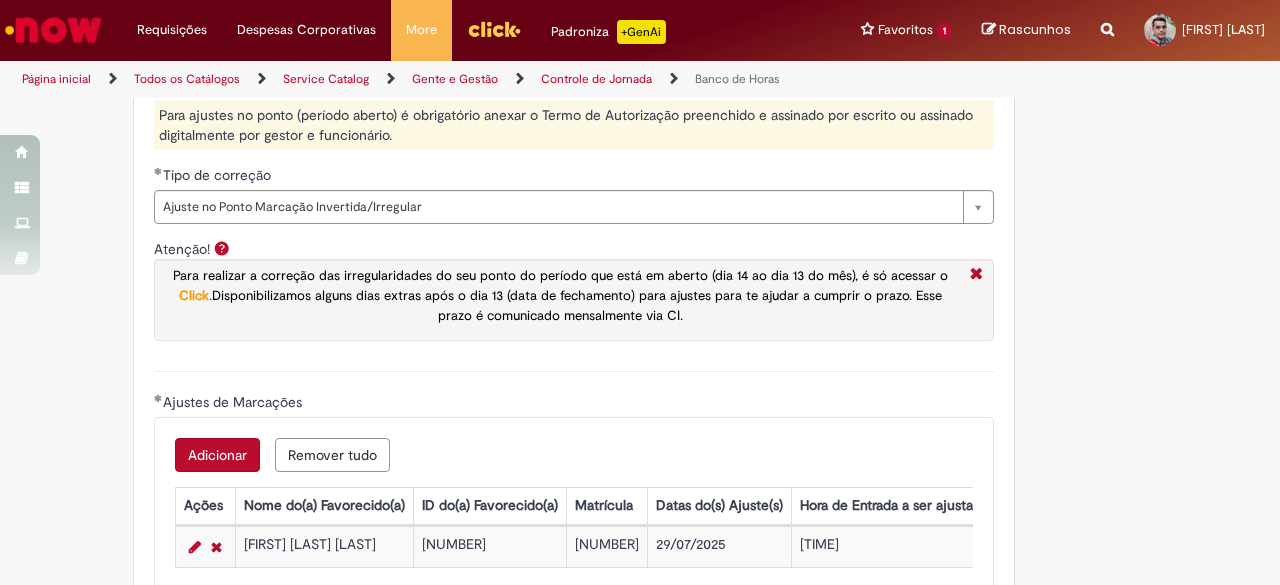 scroll, scrollTop: 1510, scrollLeft: 0, axis: vertical 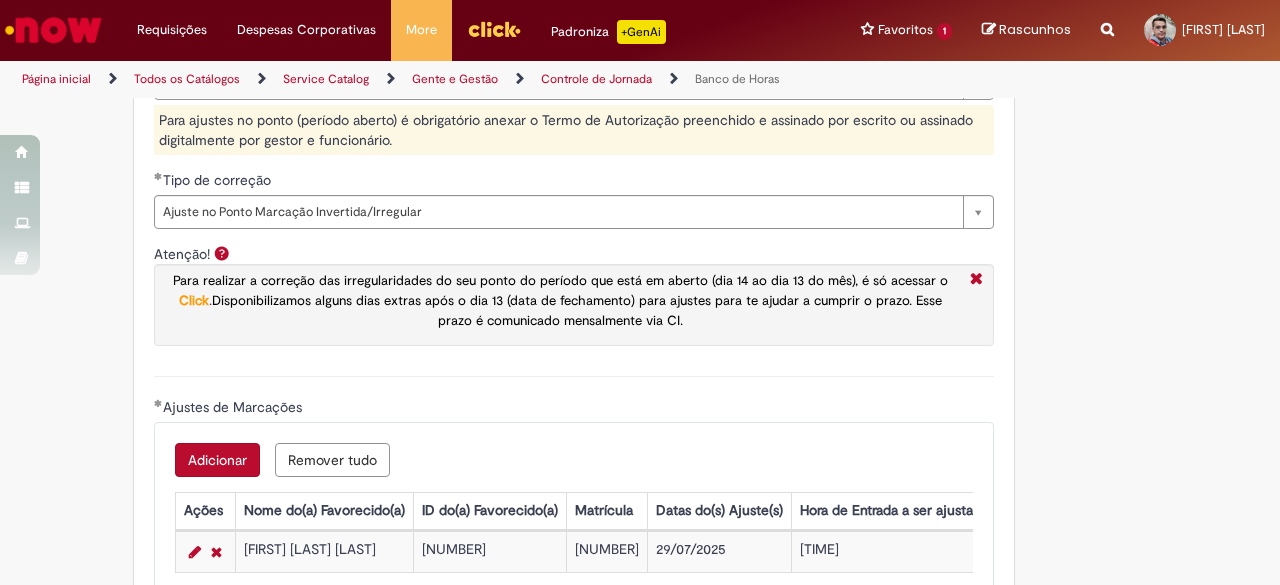 click on "Click" at bounding box center (194, 300) 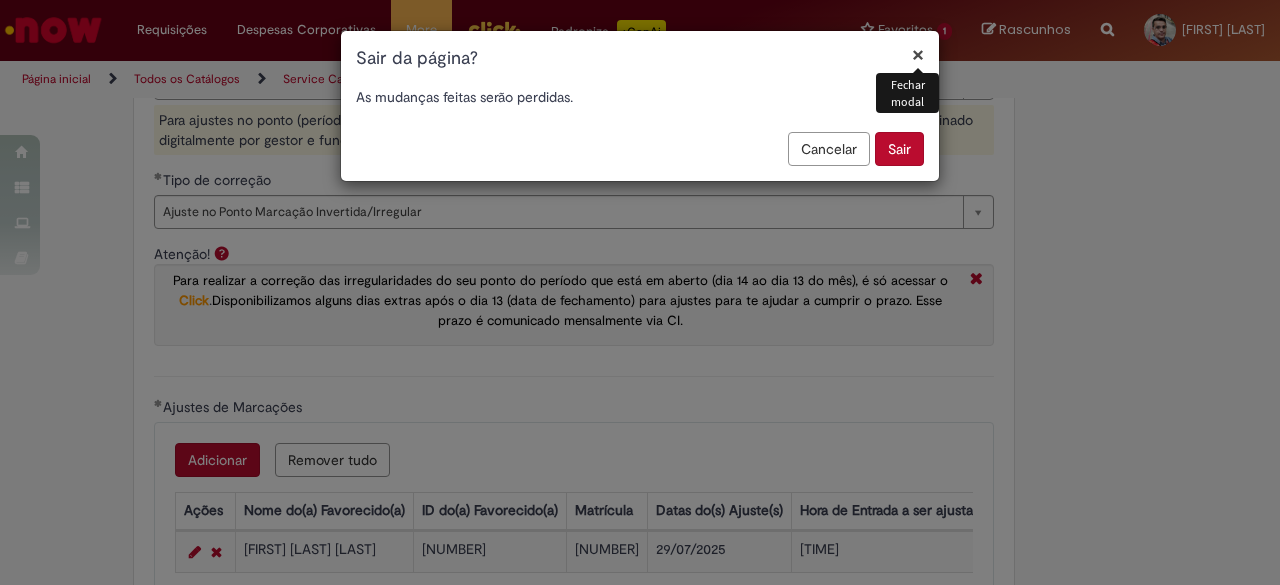 click on "Cancelar" at bounding box center [829, 149] 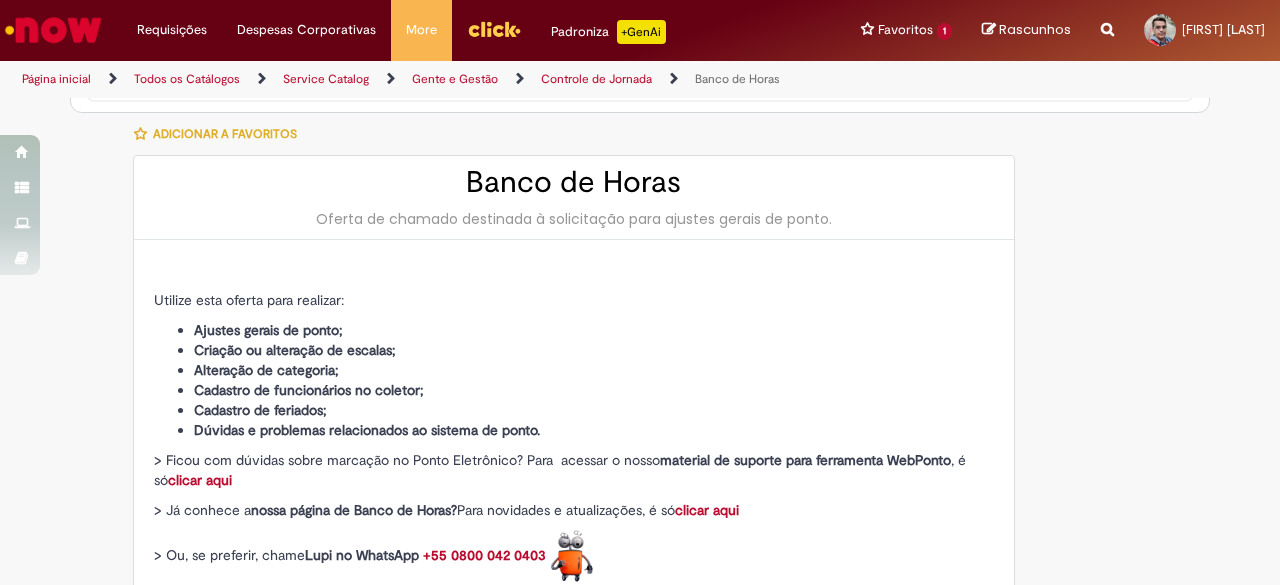 scroll, scrollTop: 416, scrollLeft: 0, axis: vertical 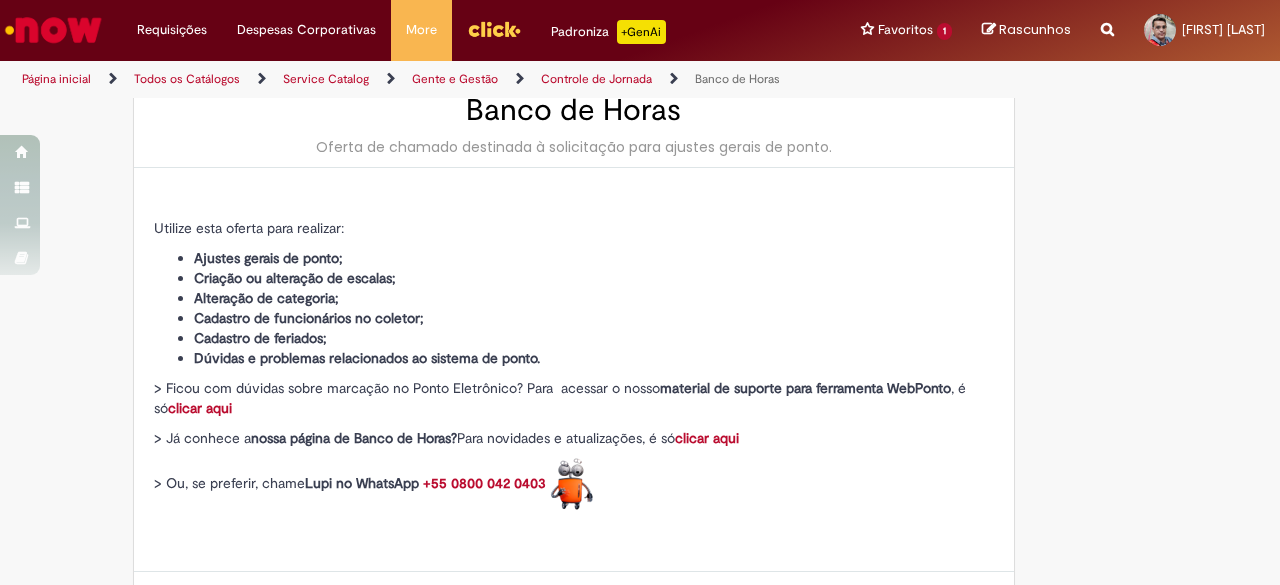click on "clicar aqui" at bounding box center (200, 408) 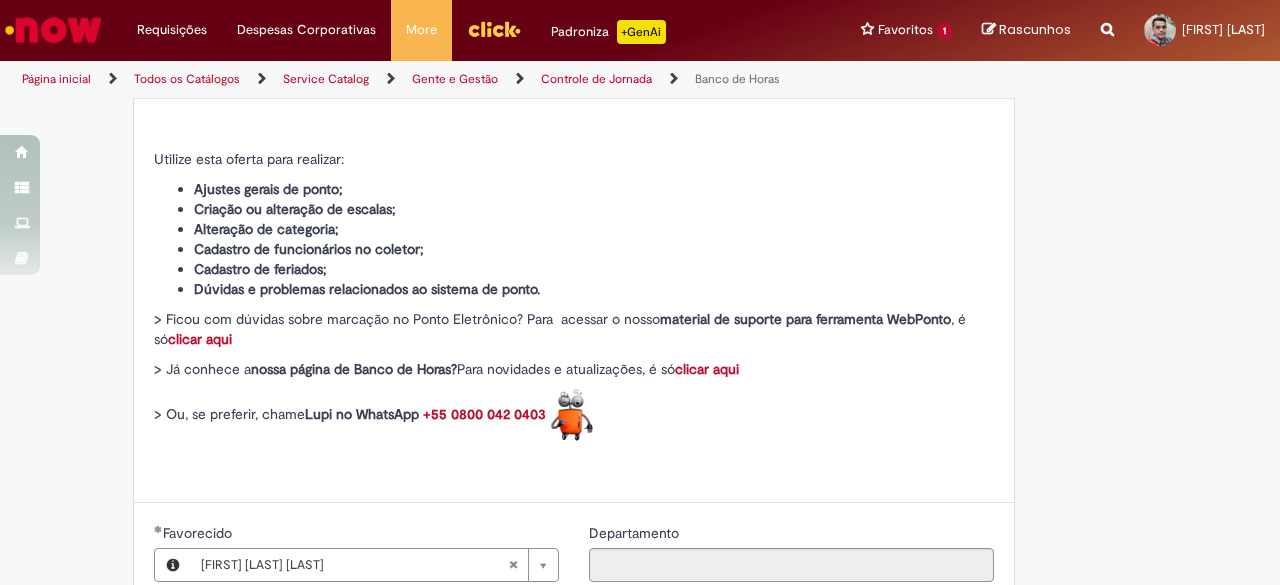 scroll, scrollTop: 557, scrollLeft: 0, axis: vertical 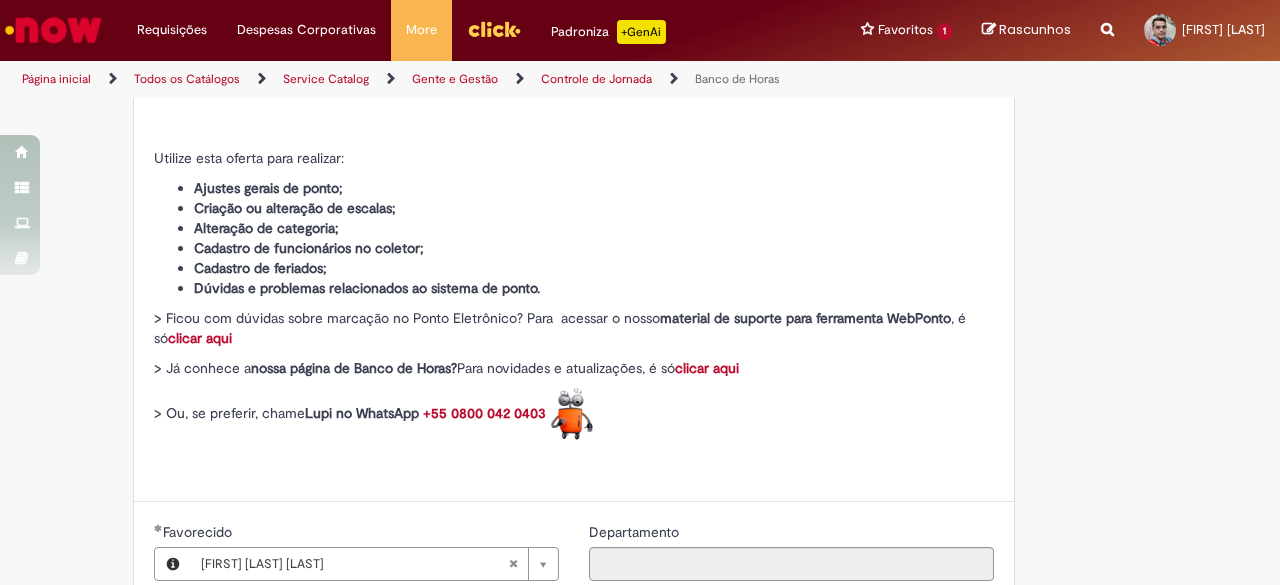 click on "clicar aqui" at bounding box center [707, 368] 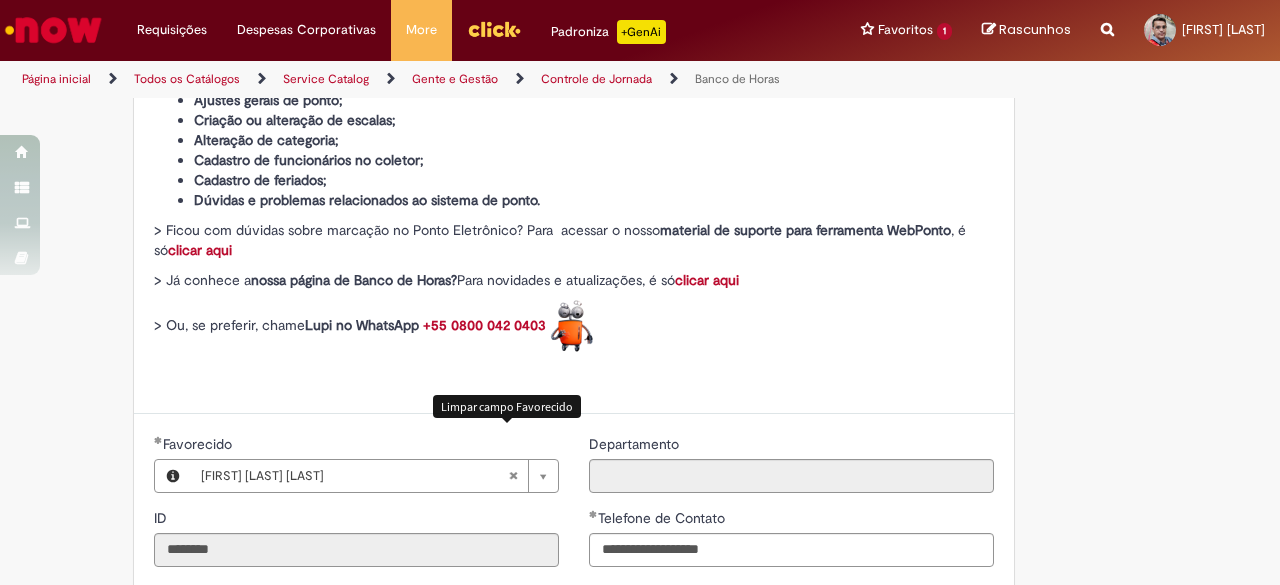 scroll, scrollTop: 643, scrollLeft: 0, axis: vertical 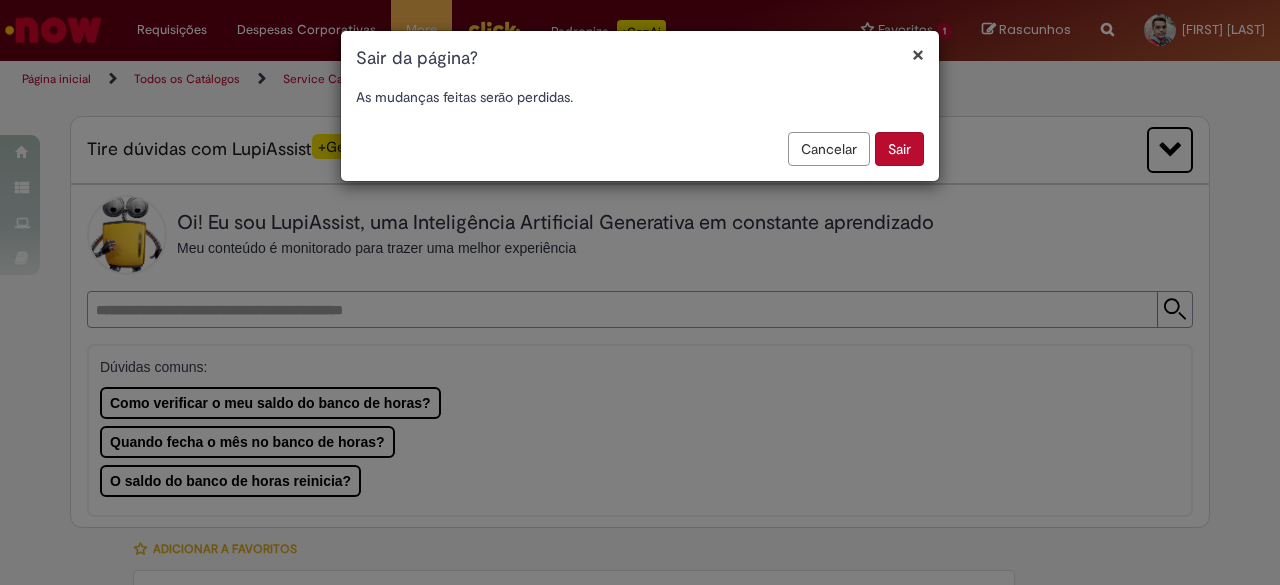 click on "Sair" at bounding box center (899, 149) 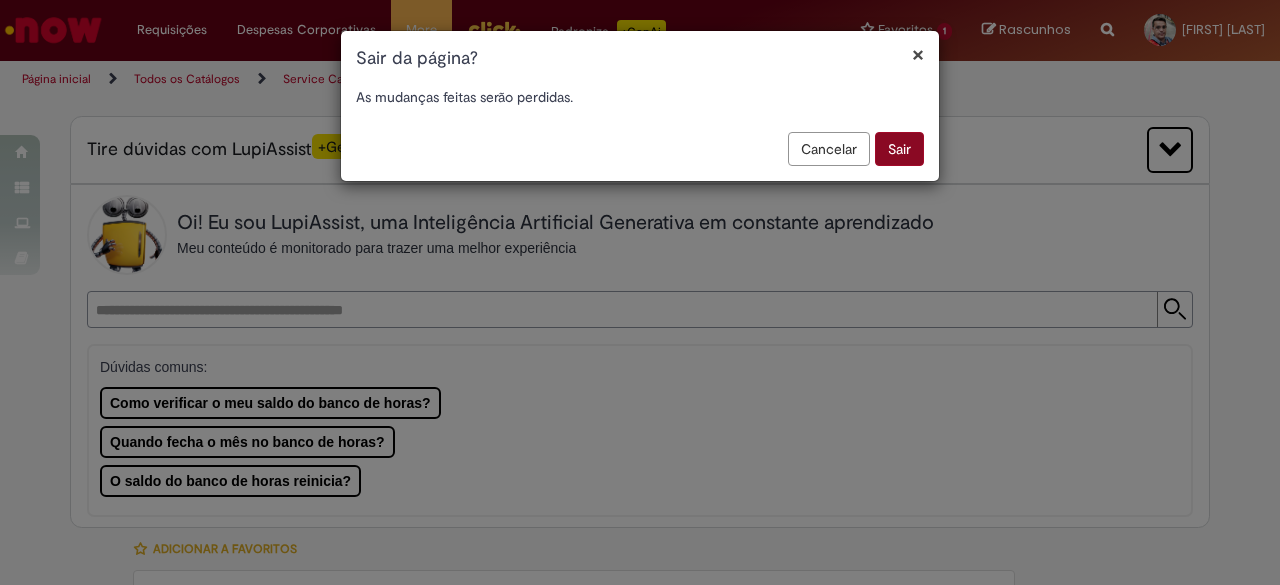scroll, scrollTop: 579, scrollLeft: 0, axis: vertical 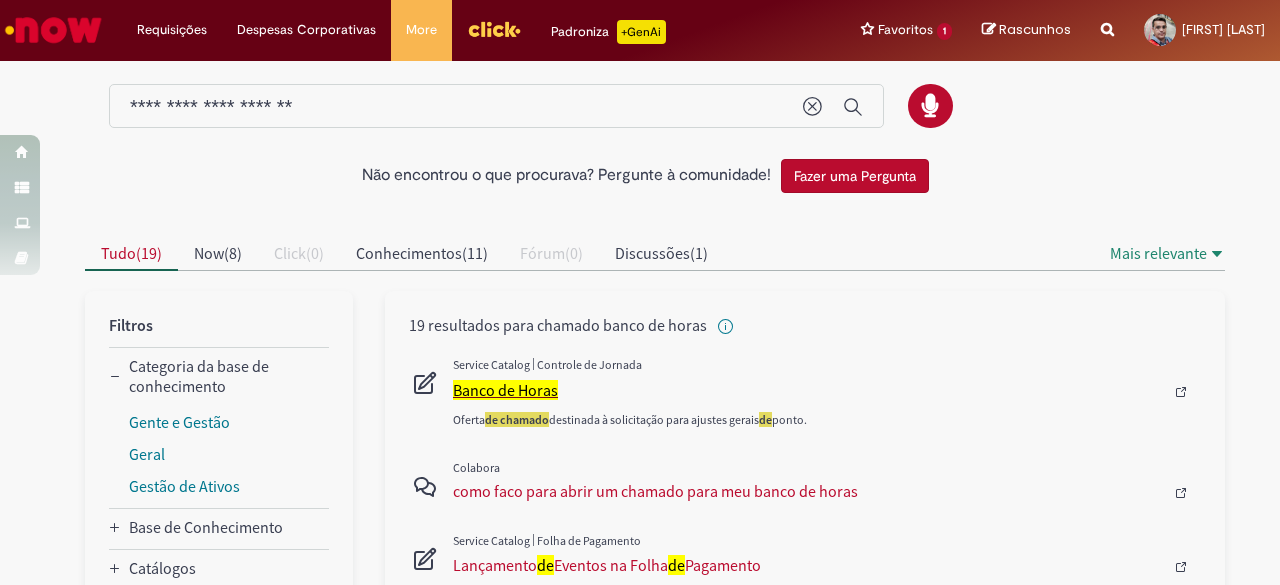 click on "Banco de Horas" at bounding box center [505, 390] 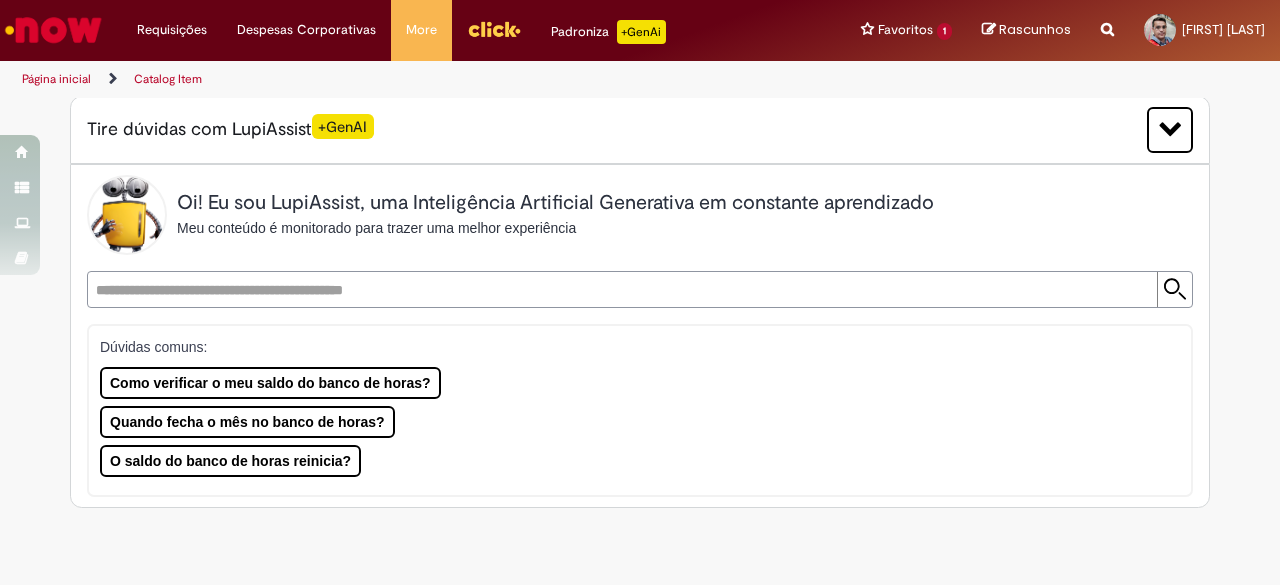 scroll, scrollTop: 0, scrollLeft: 0, axis: both 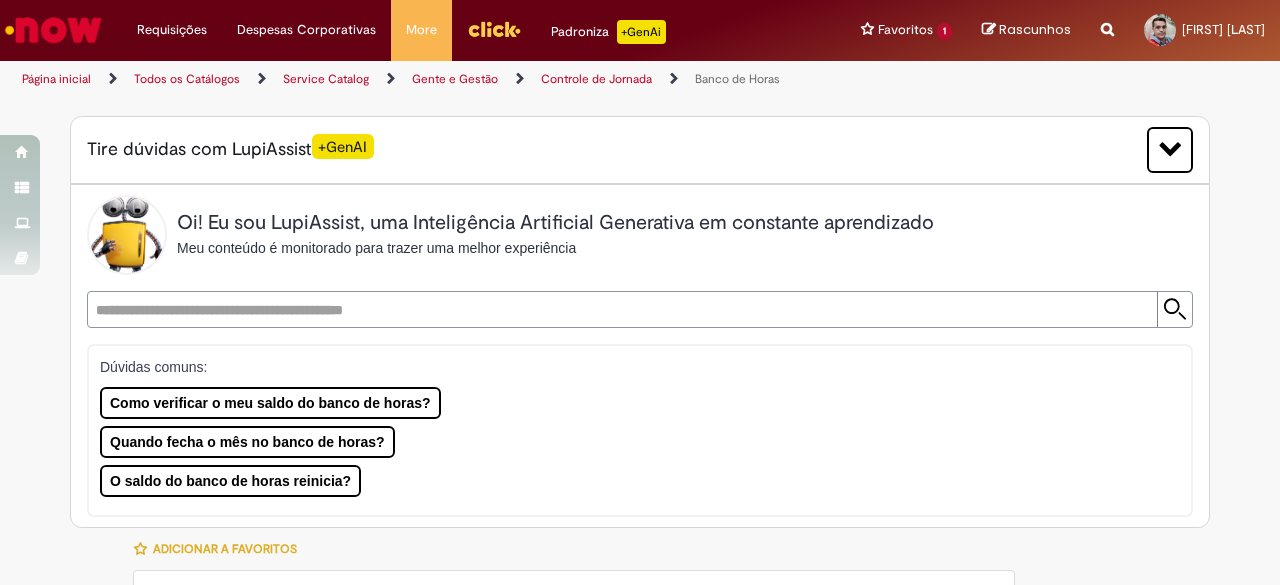 type on "********" 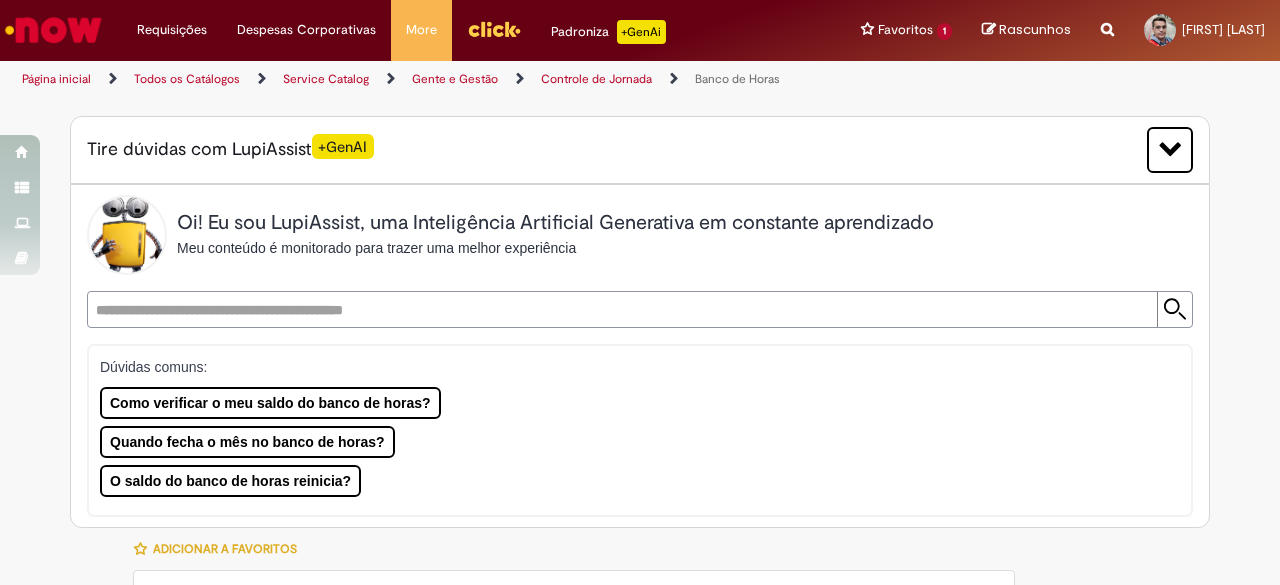 type on "**********" 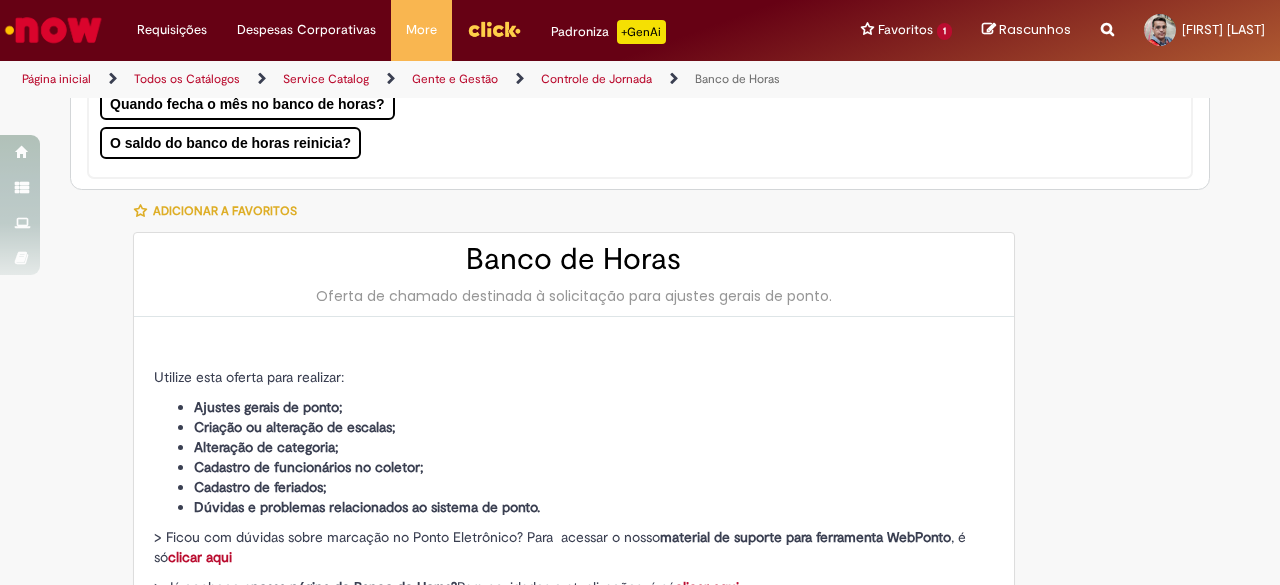 type on "**********" 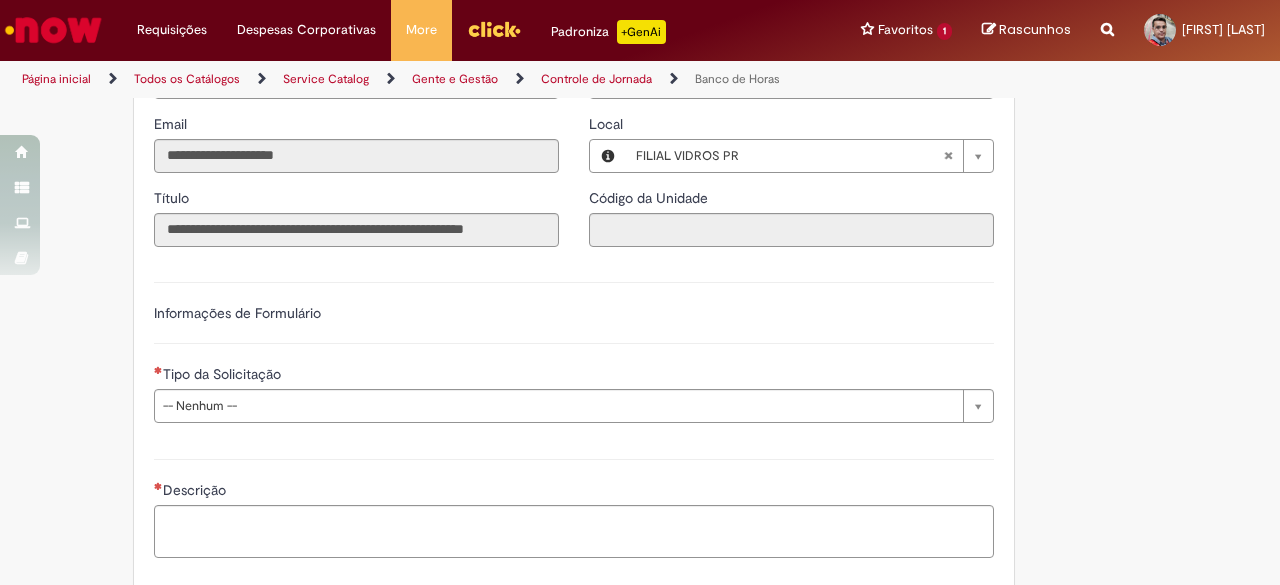 scroll, scrollTop: 1122, scrollLeft: 0, axis: vertical 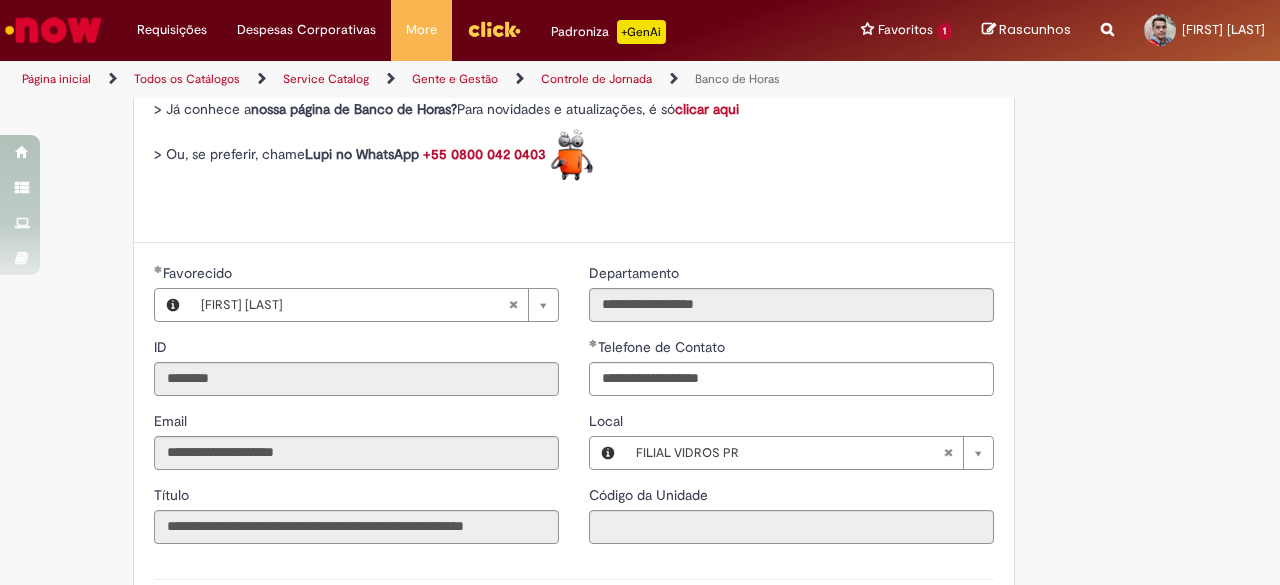 type 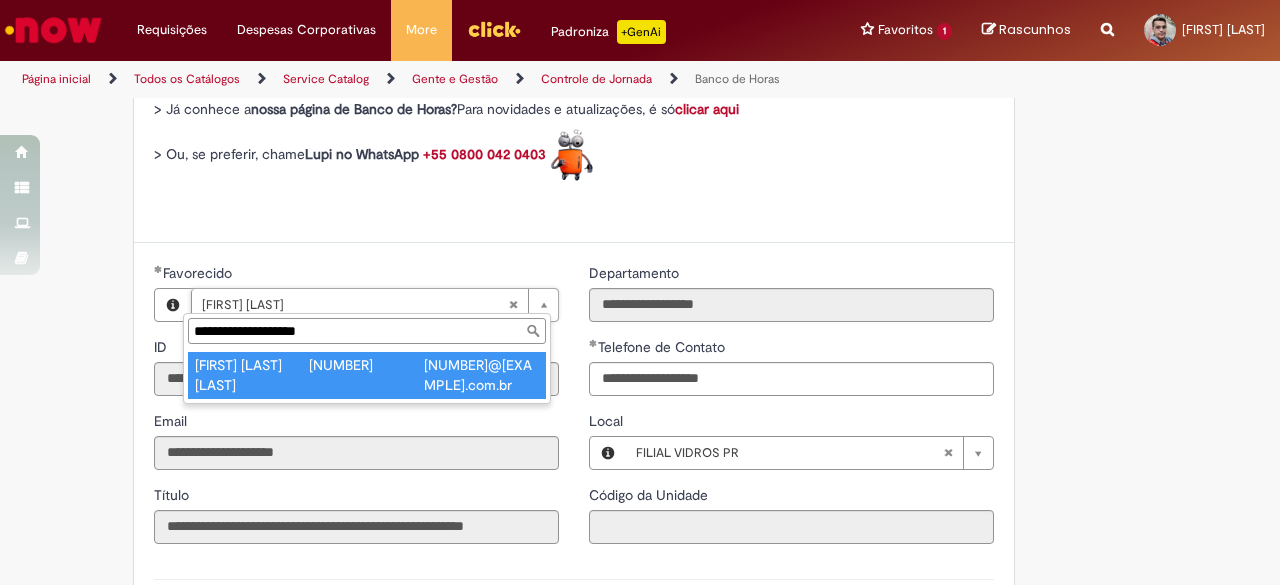 type on "**********" 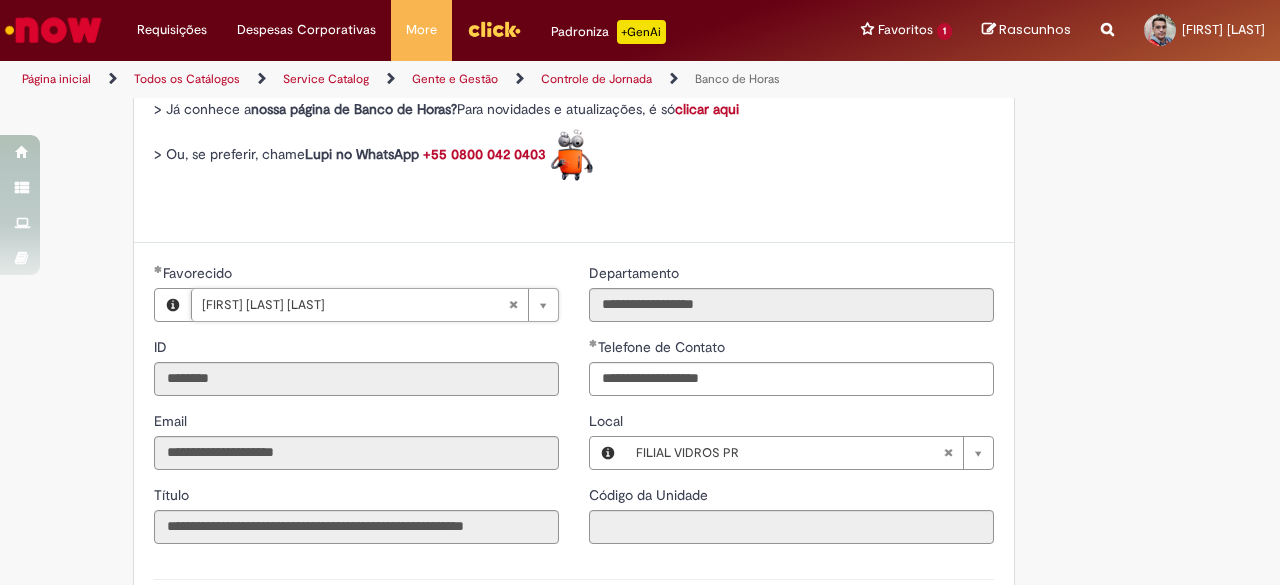 type on "********" 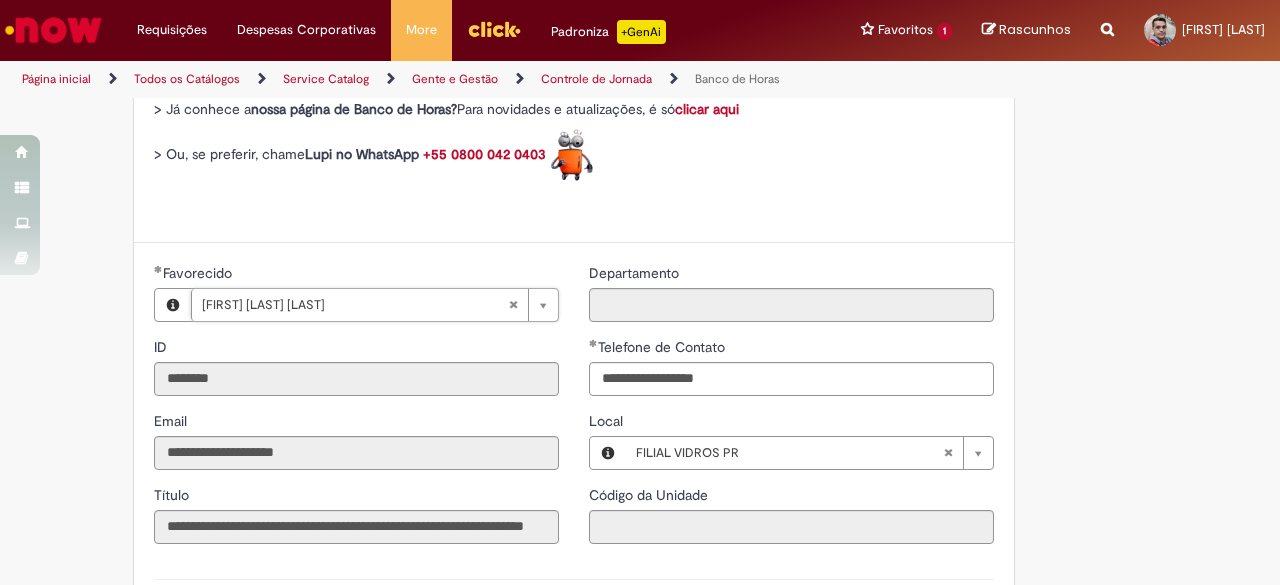 scroll, scrollTop: 0, scrollLeft: 72, axis: horizontal 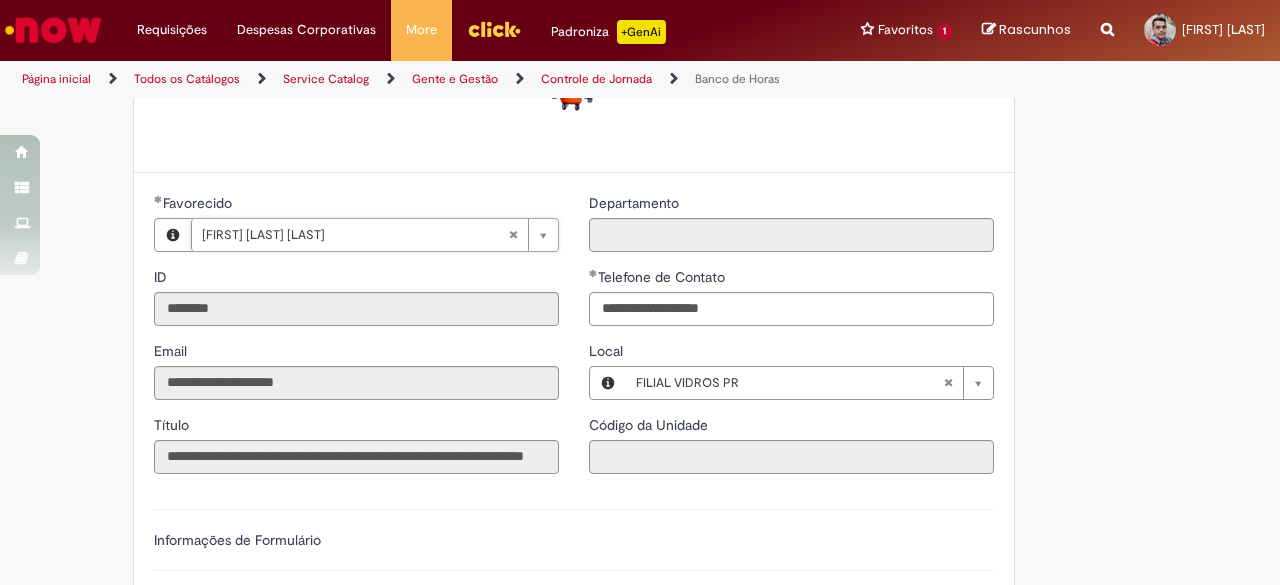 click on "**********" at bounding box center (356, 341) 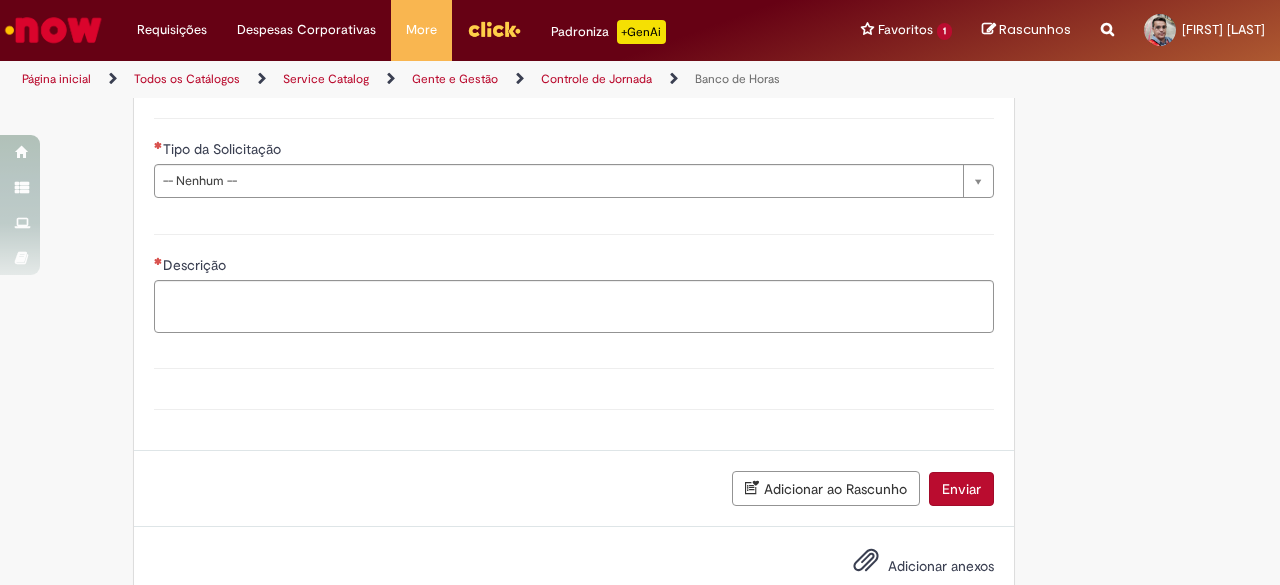 scroll, scrollTop: 1339, scrollLeft: 0, axis: vertical 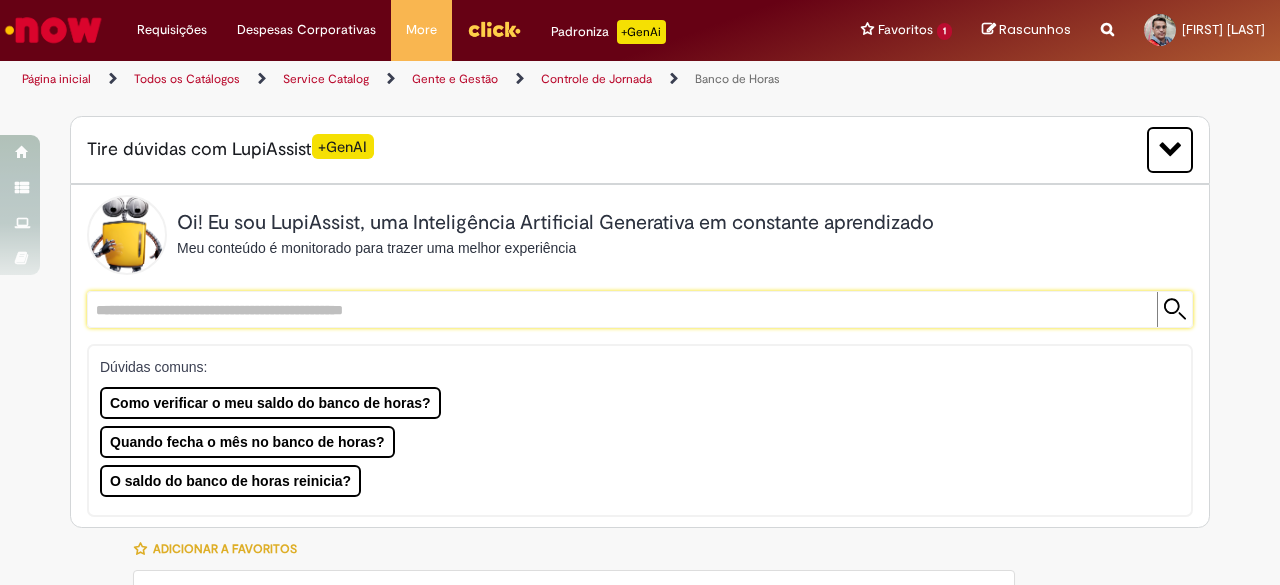 click at bounding box center (620, 309) 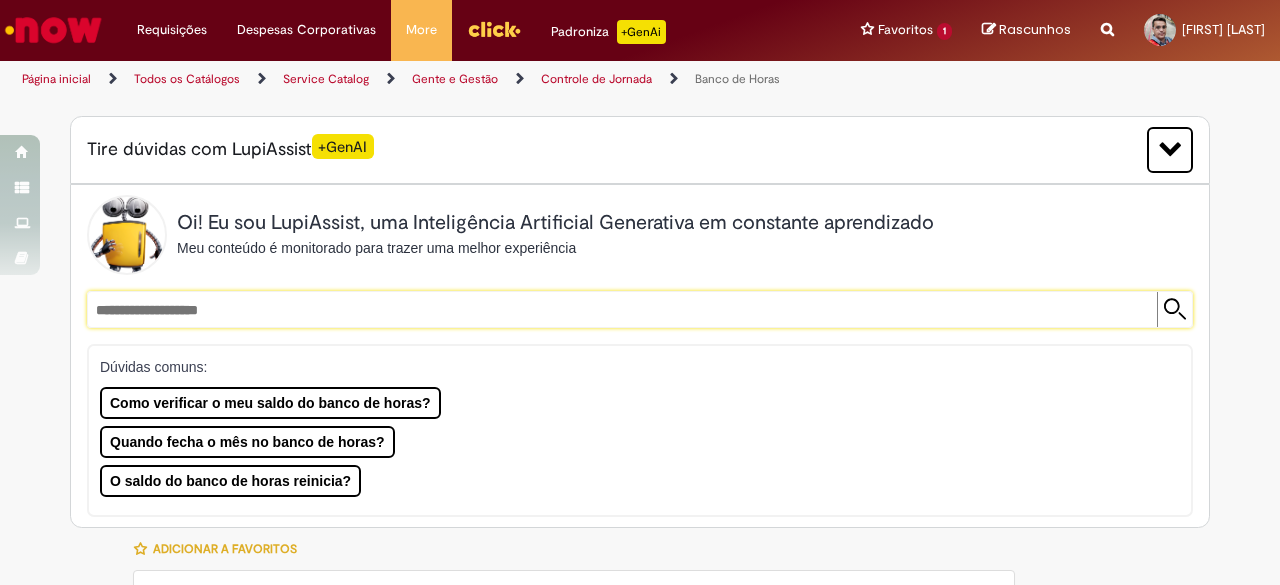 type on "**********" 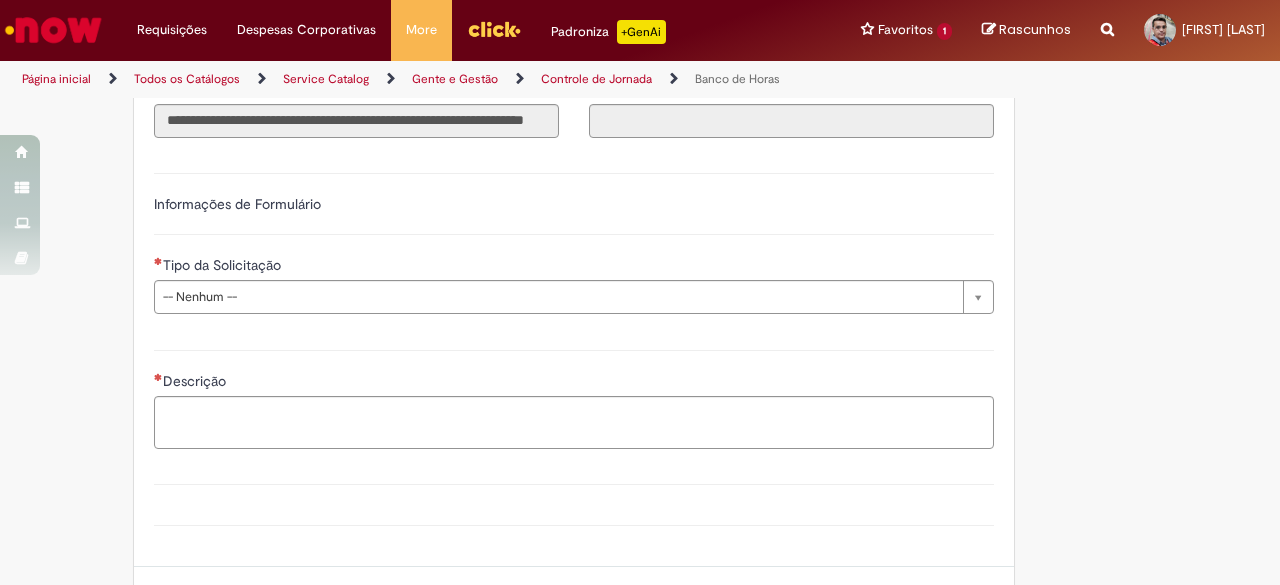scroll, scrollTop: 1310, scrollLeft: 0, axis: vertical 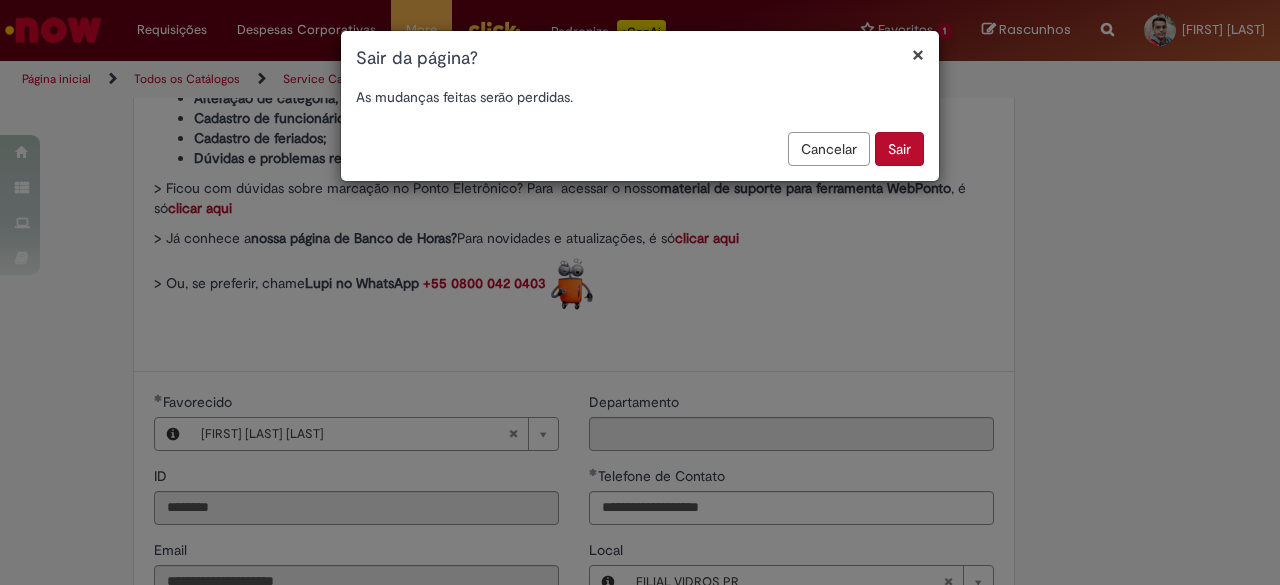 click on "Sair" at bounding box center (899, 149) 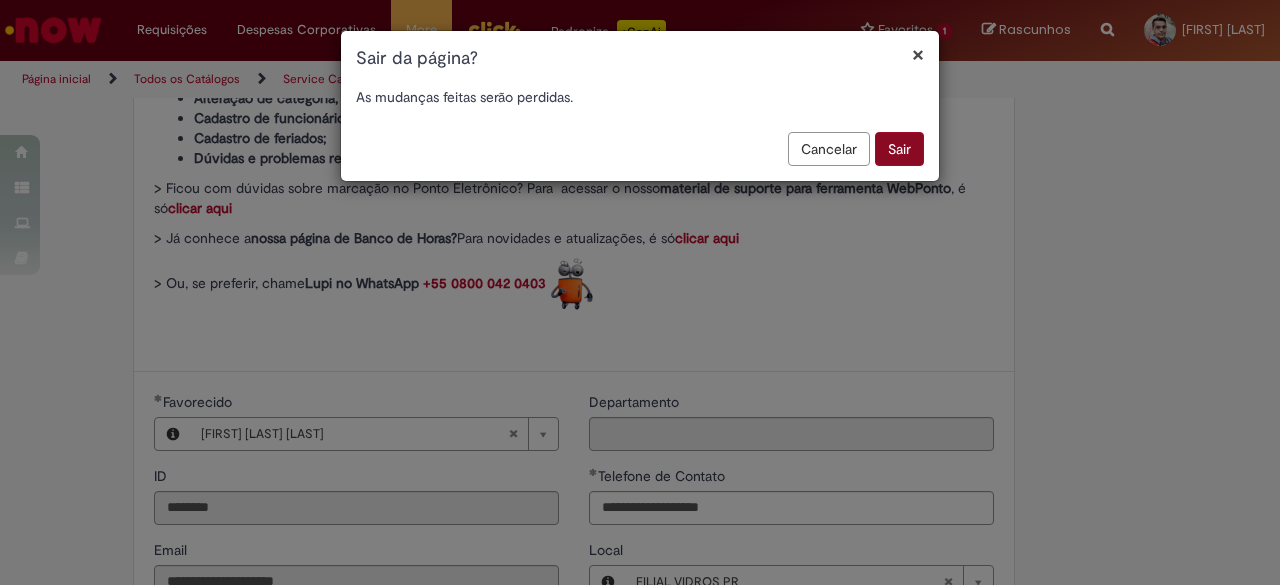 scroll, scrollTop: 1245, scrollLeft: 0, axis: vertical 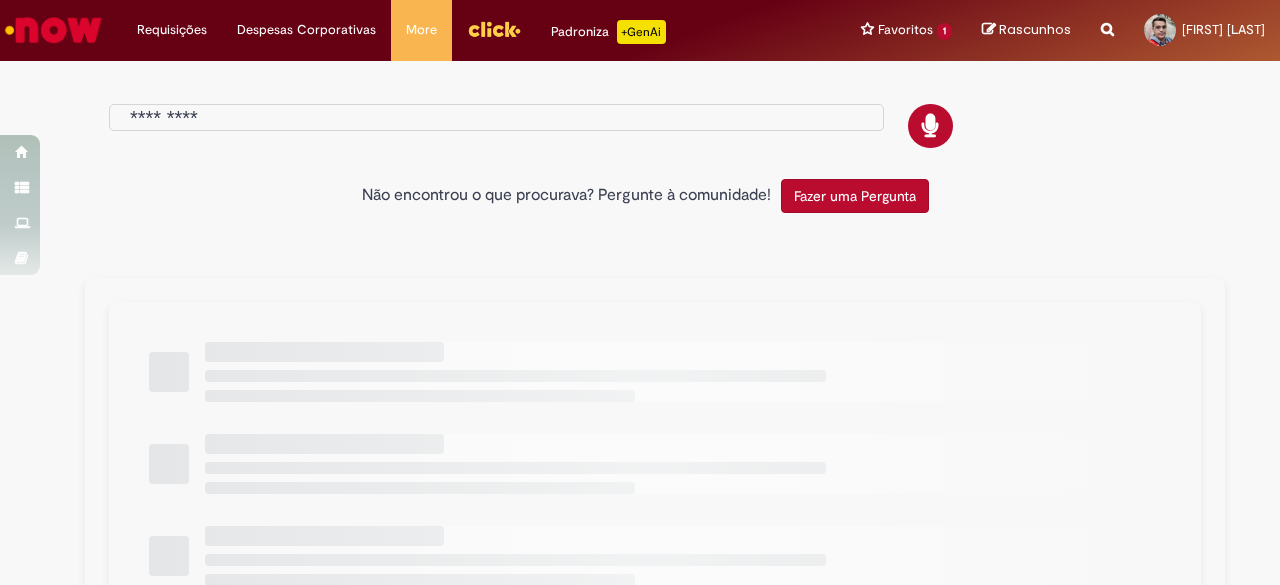 type on "**********" 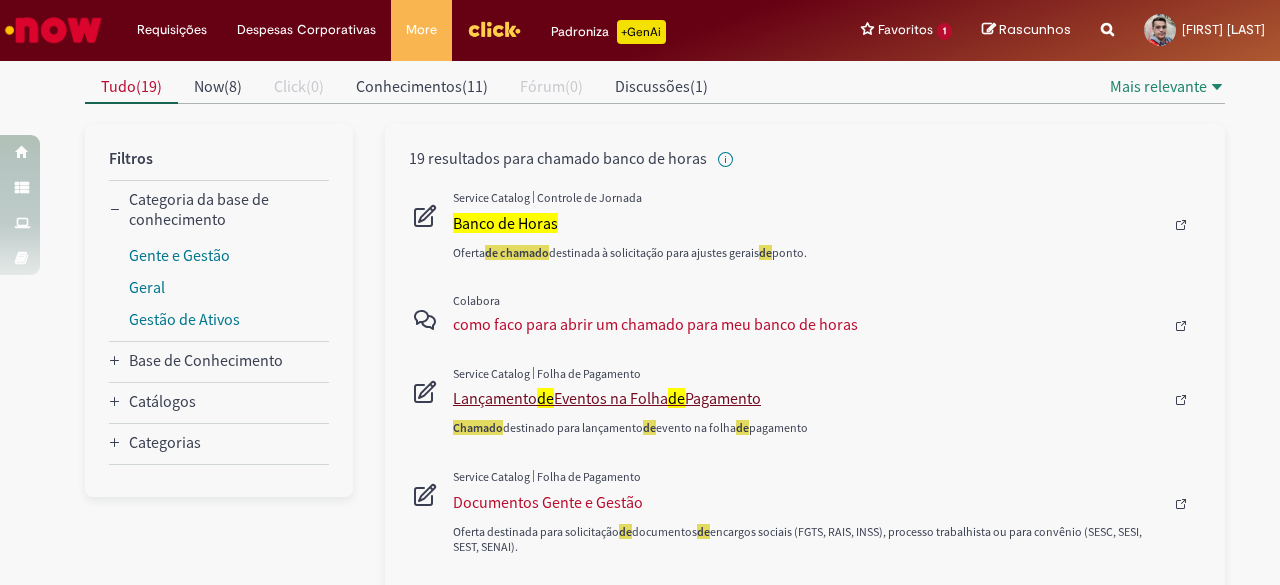 scroll, scrollTop: 191, scrollLeft: 0, axis: vertical 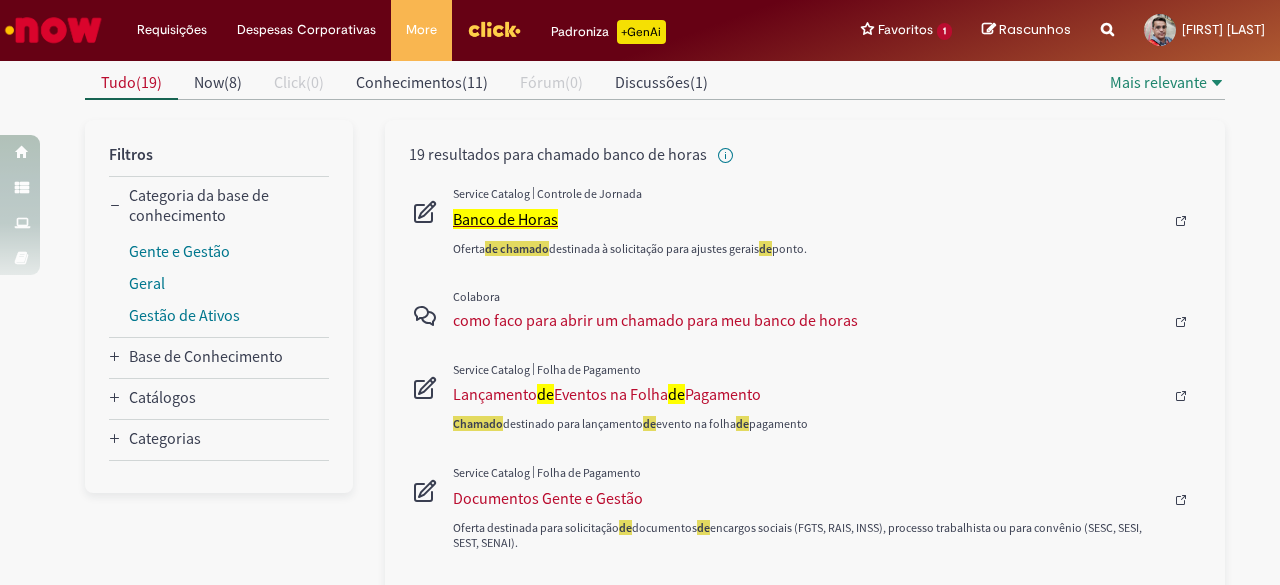 click on "Banco de Horas" at bounding box center (505, 219) 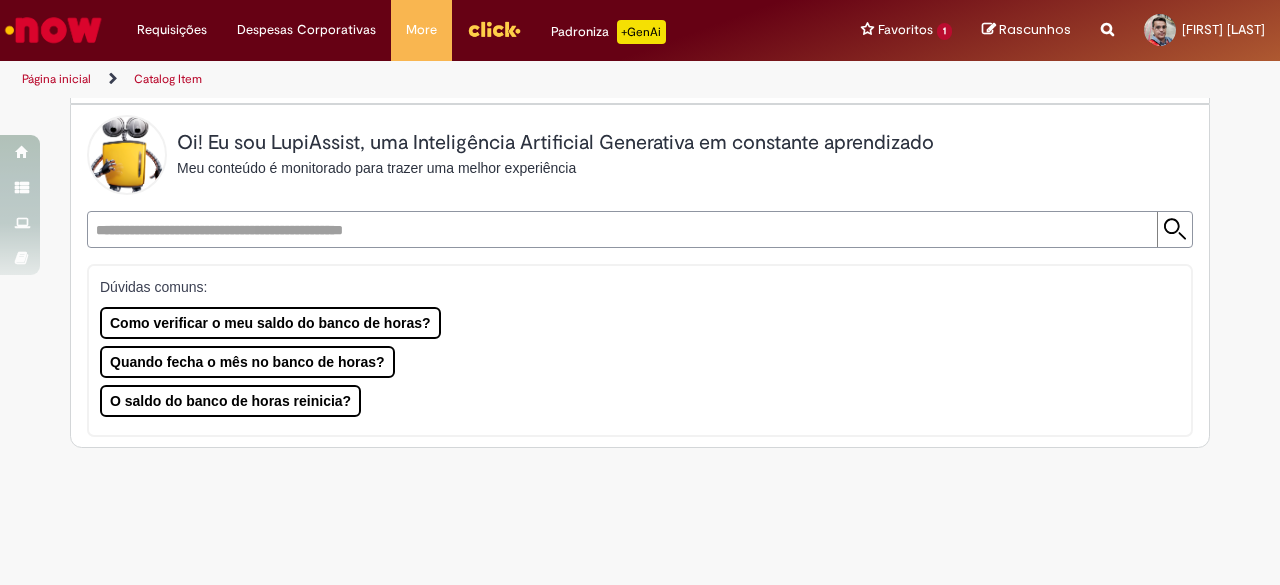 scroll, scrollTop: 0, scrollLeft: 0, axis: both 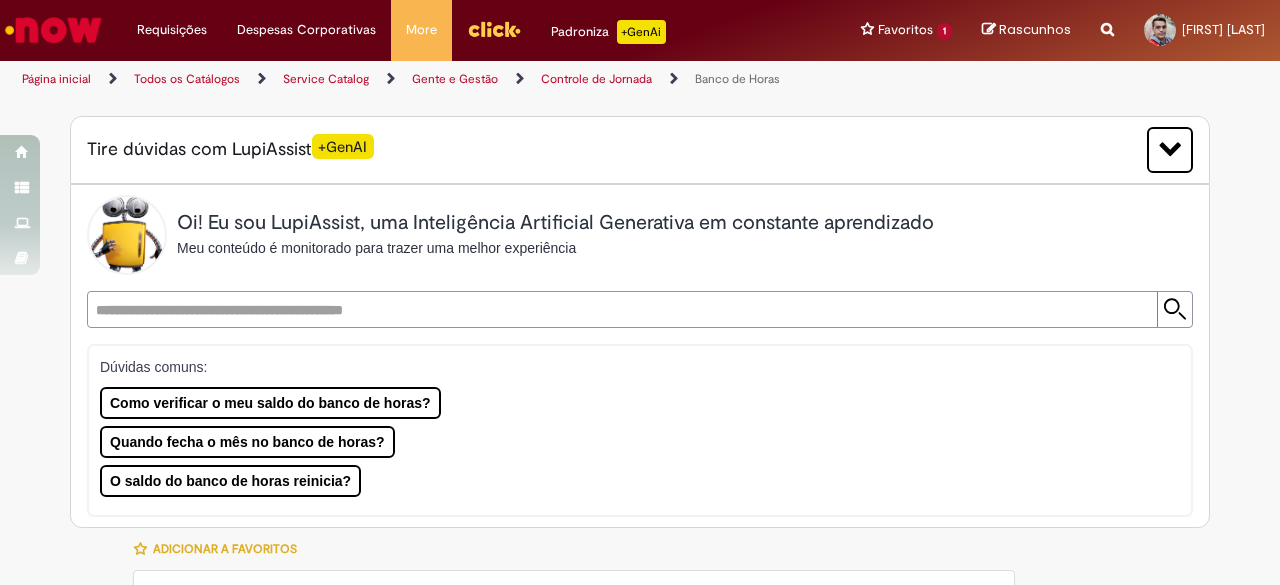 type on "********" 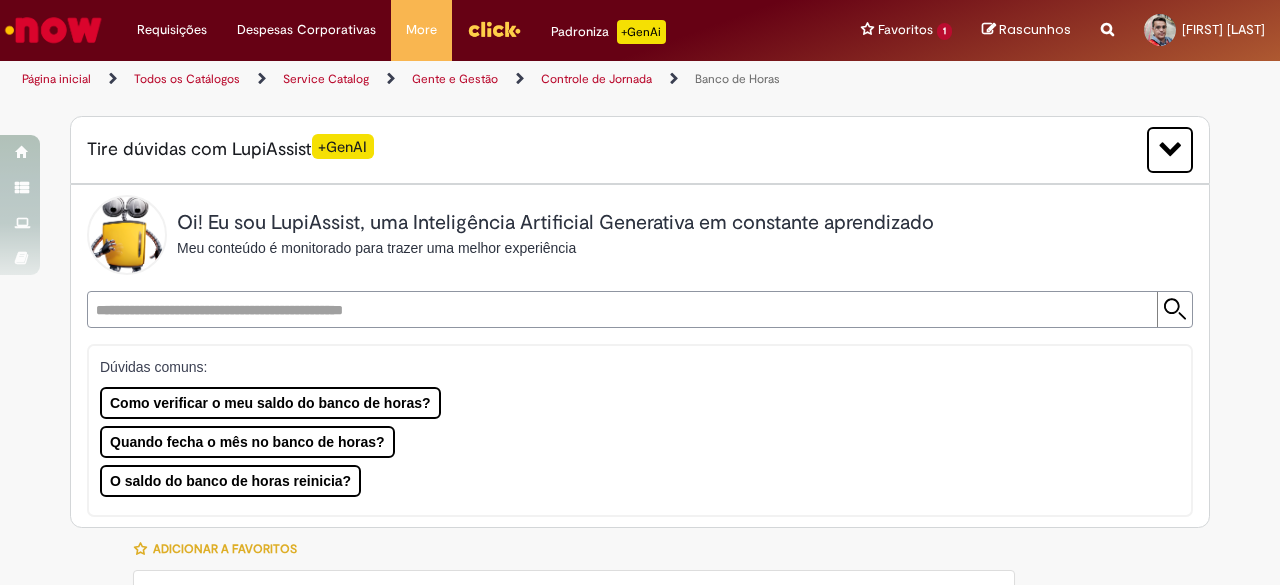 type on "**********" 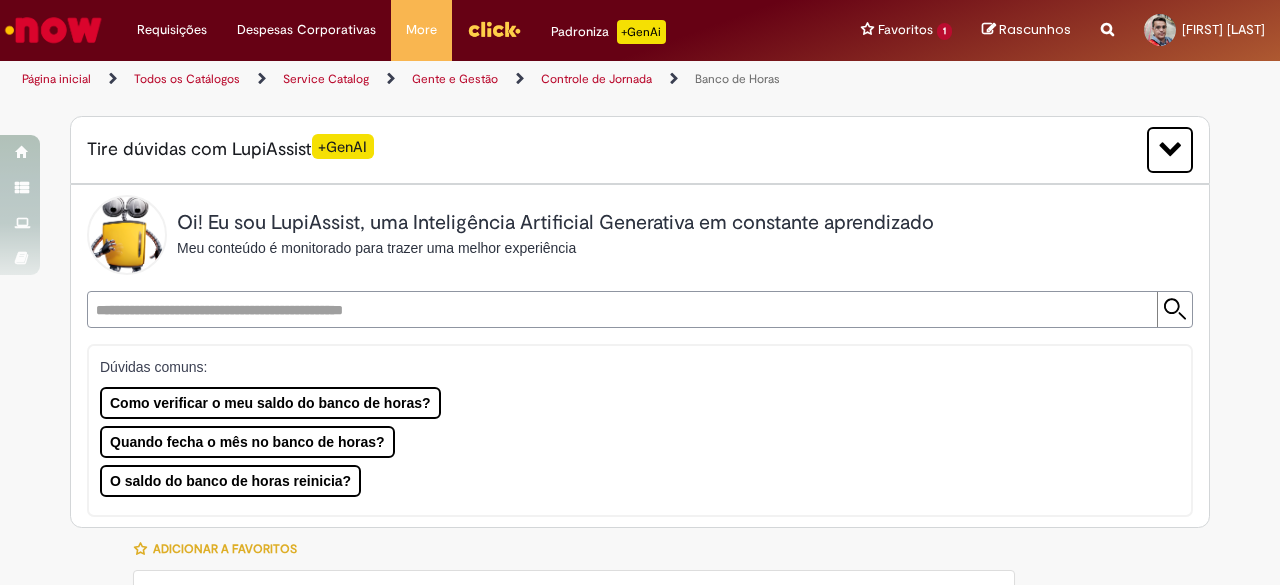 type on "**********" 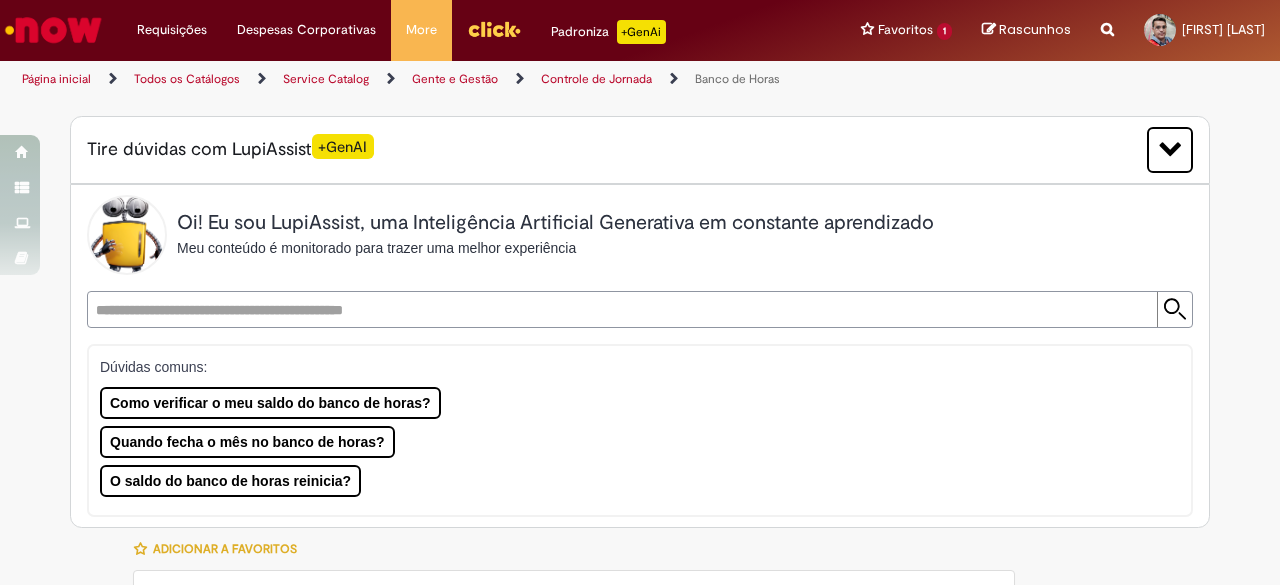 type on "**********" 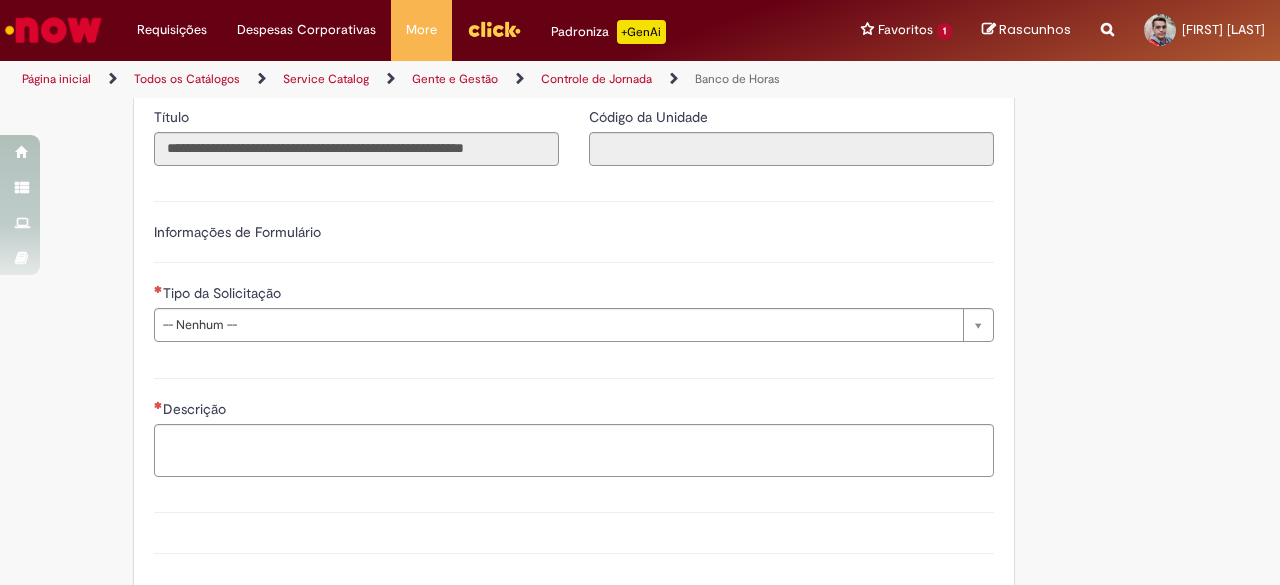 scroll, scrollTop: 1195, scrollLeft: 0, axis: vertical 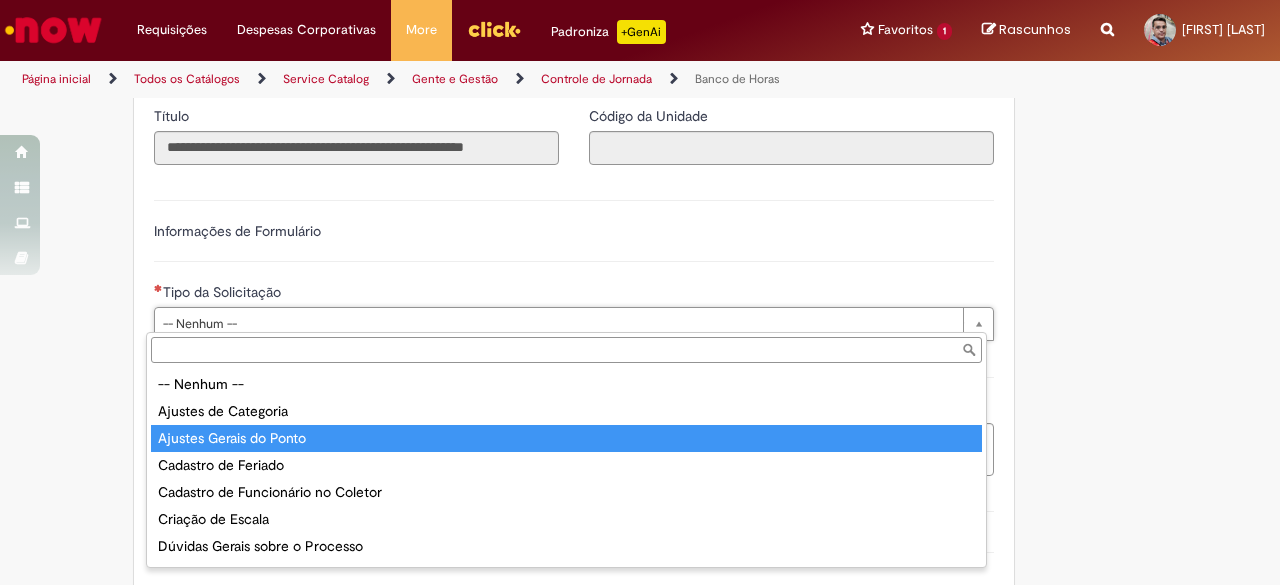 type on "**********" 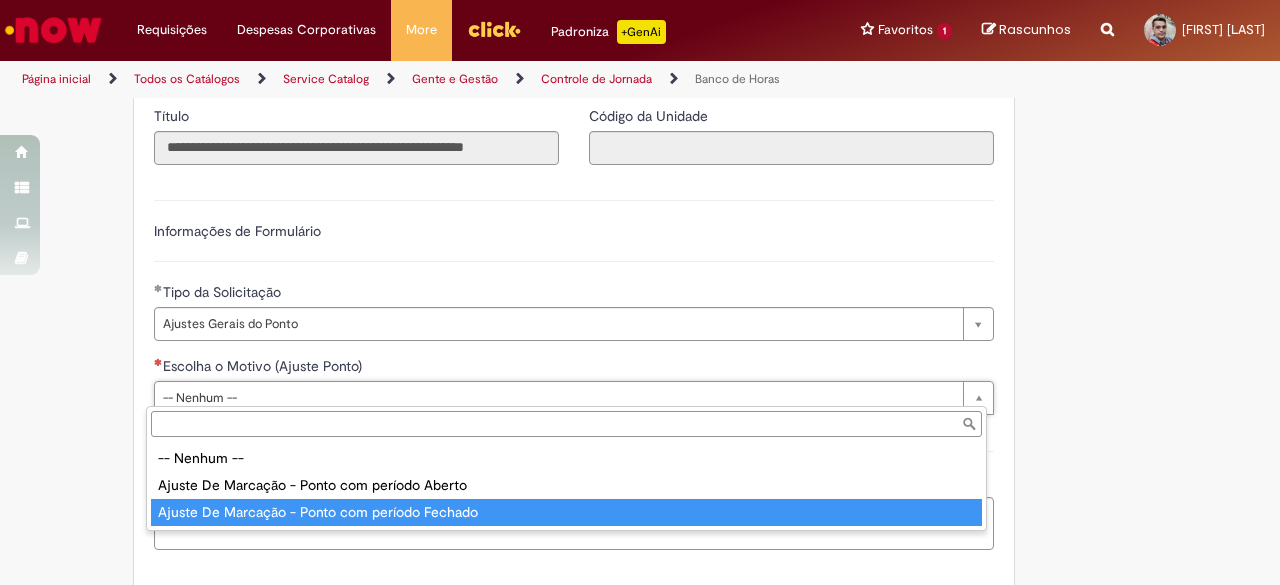 type on "**********" 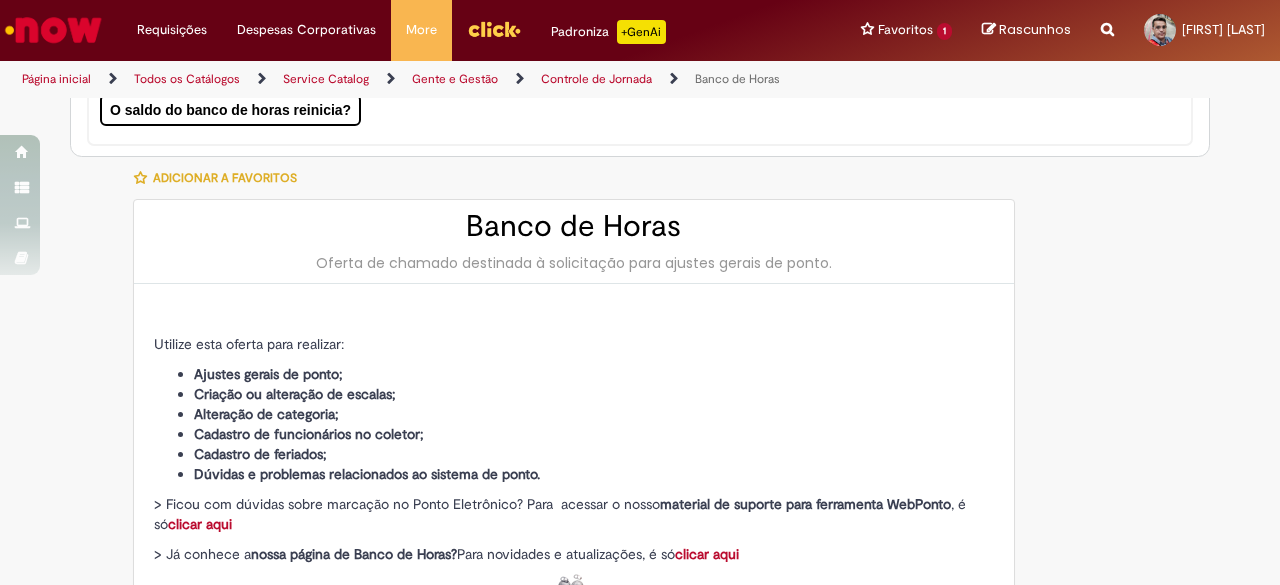 scroll, scrollTop: 368, scrollLeft: 0, axis: vertical 